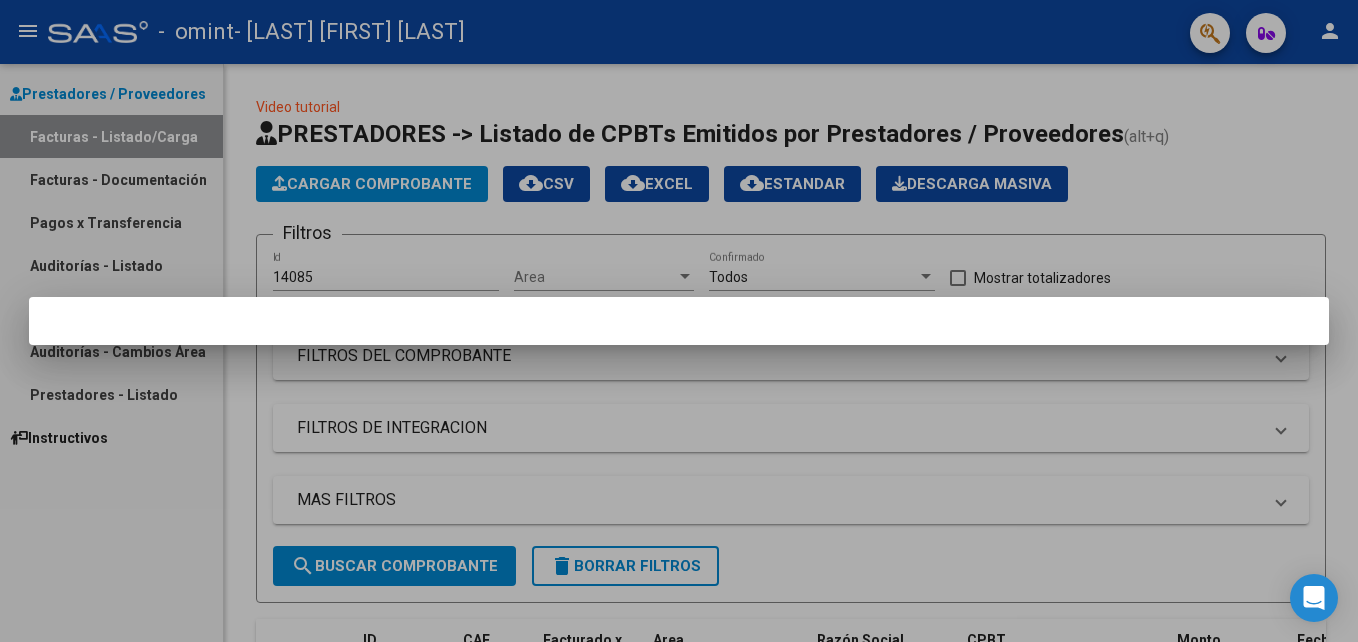 scroll, scrollTop: 0, scrollLeft: 0, axis: both 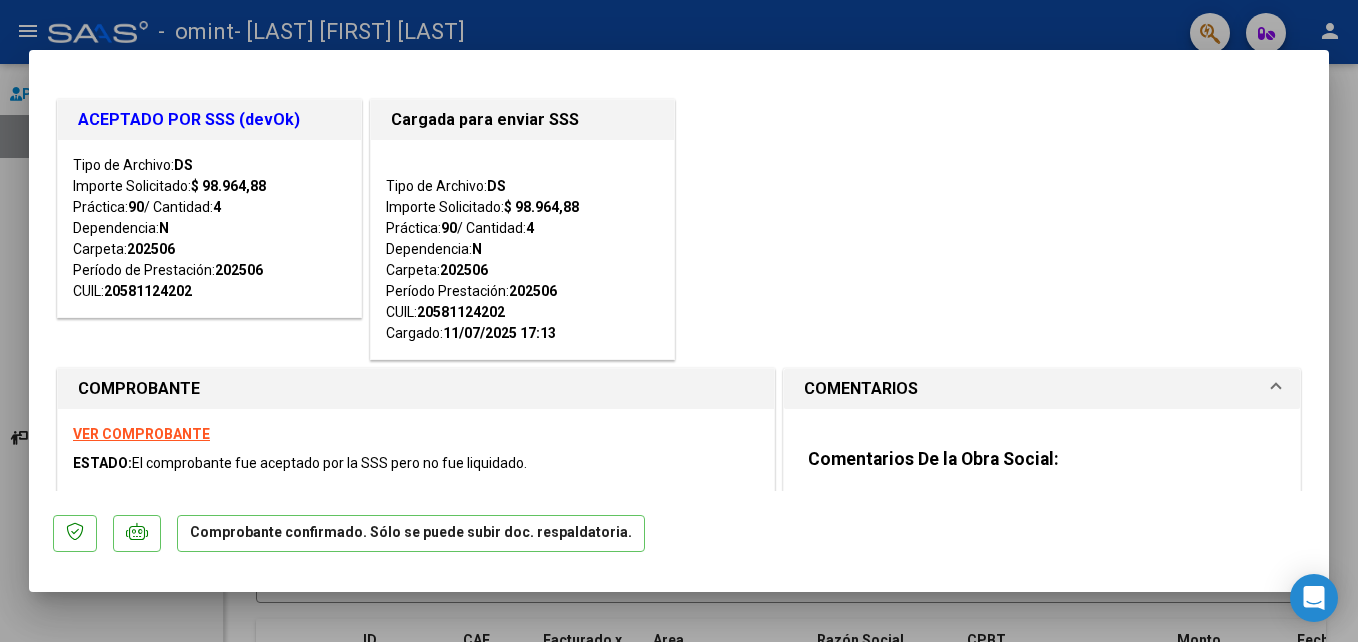 click on "COMENTARIOS" at bounding box center (1042, 389) 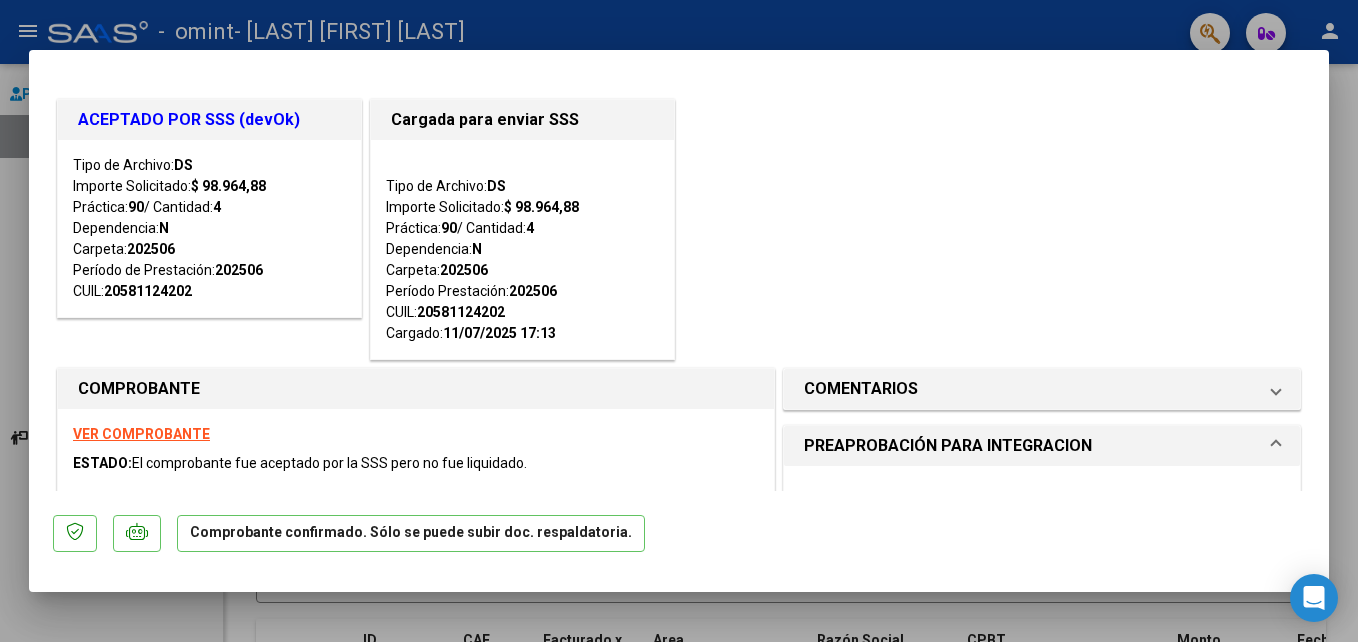 click at bounding box center [1276, 446] 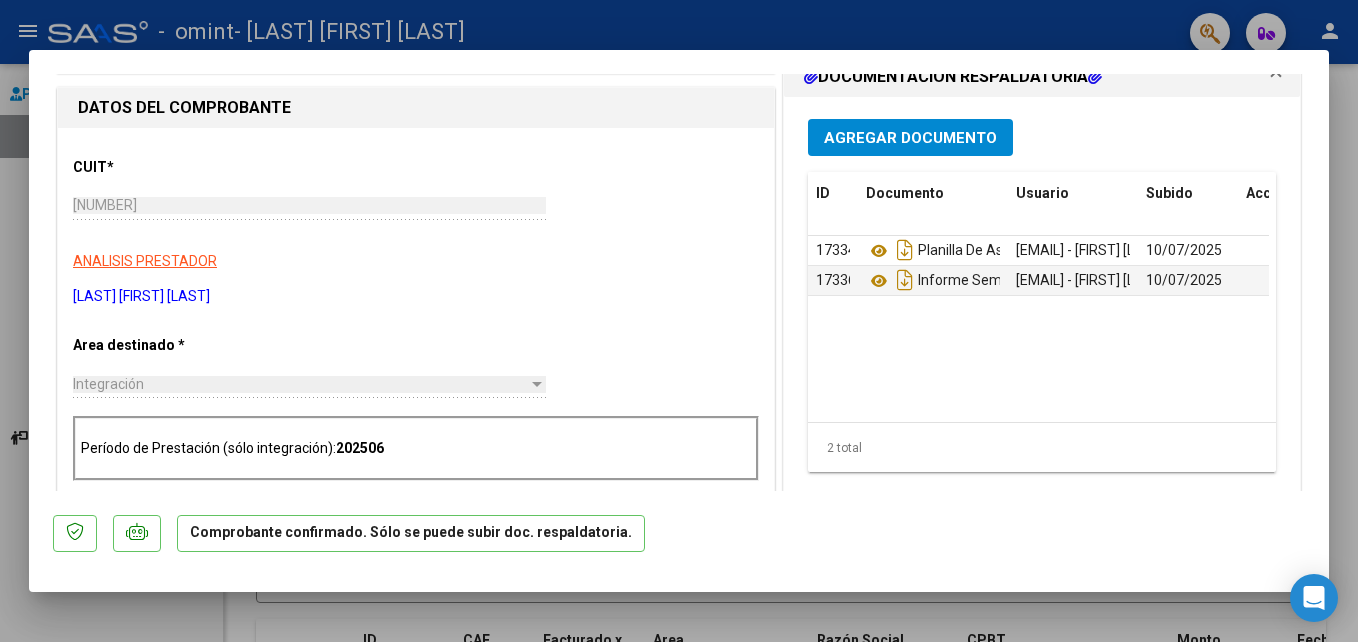 scroll, scrollTop: 352, scrollLeft: 0, axis: vertical 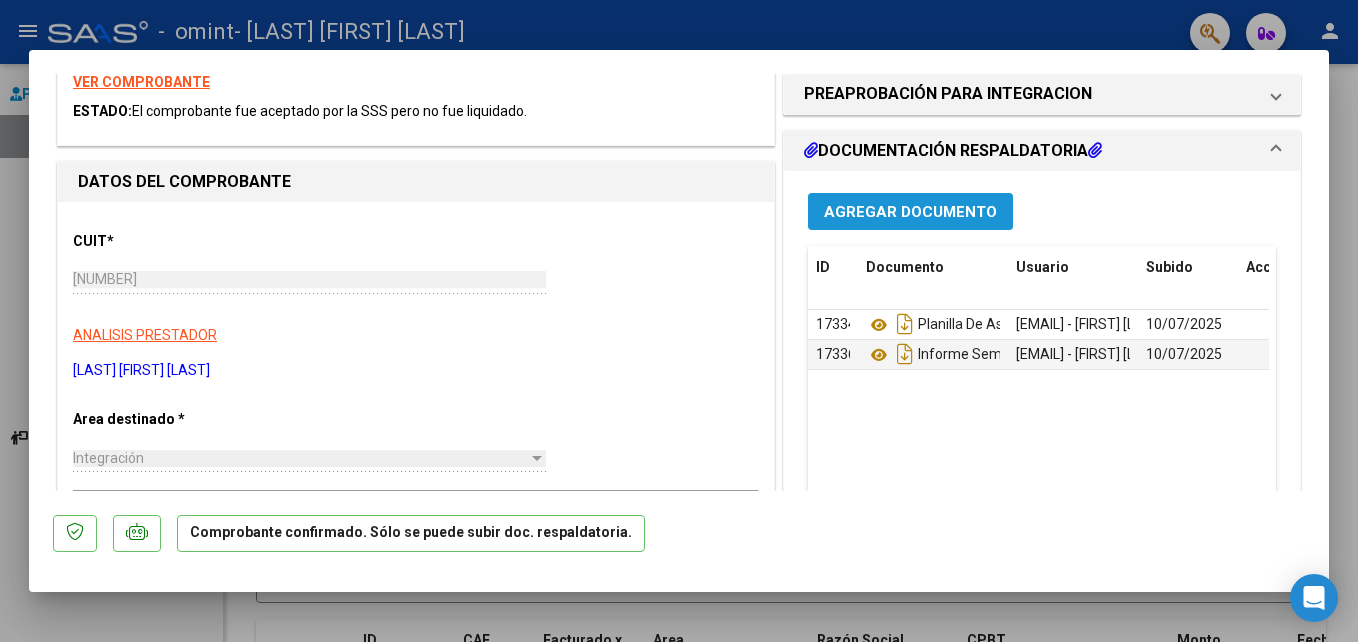 click on "Agregar Documento" at bounding box center [910, 211] 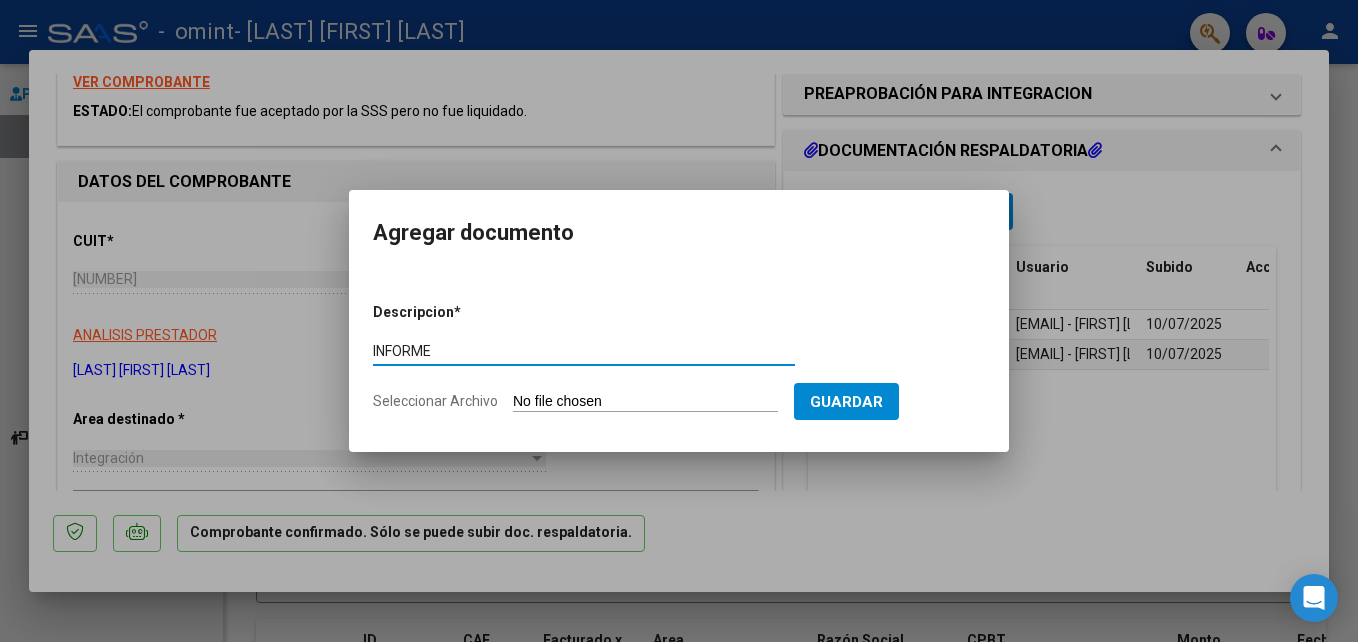 type on "INFORME" 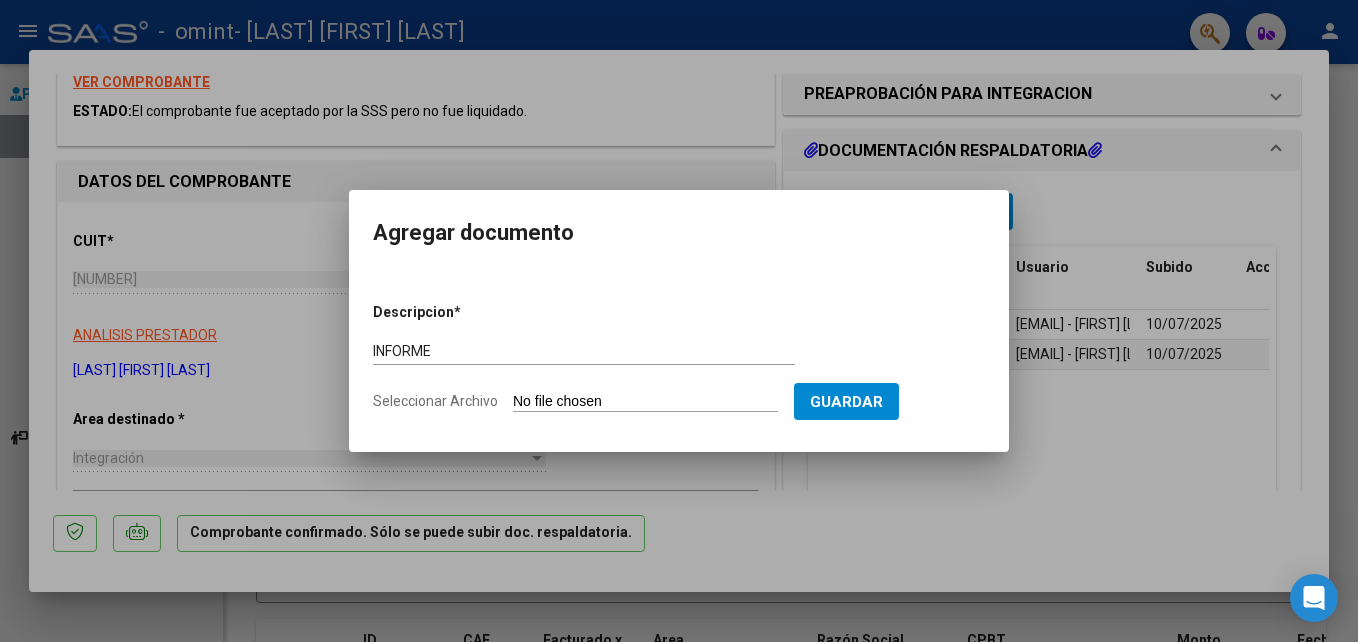 click on "Seleccionar Archivo" 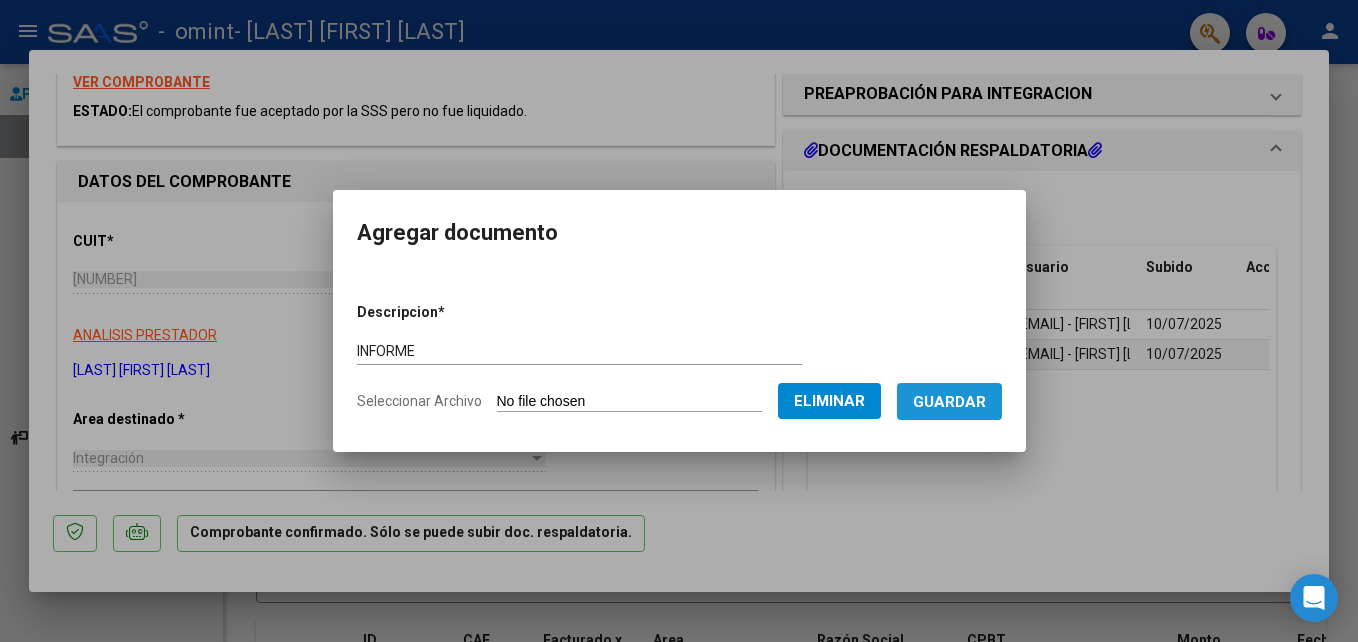 click on "Guardar" at bounding box center (949, 402) 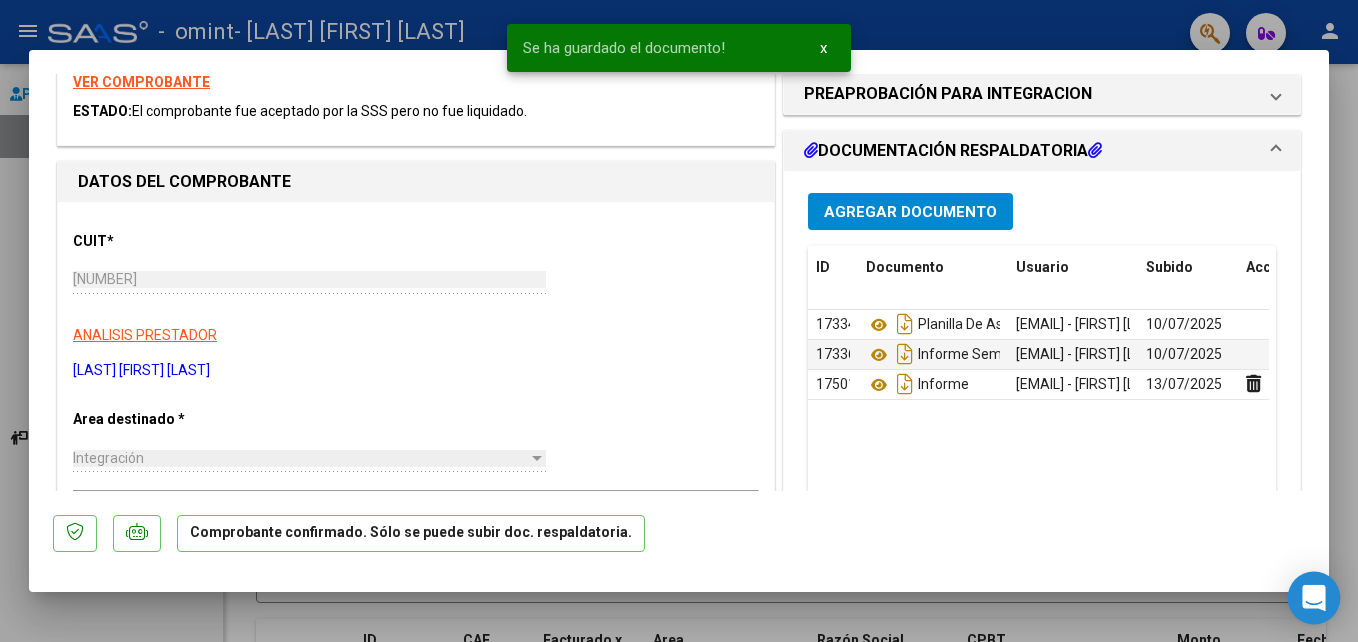 click 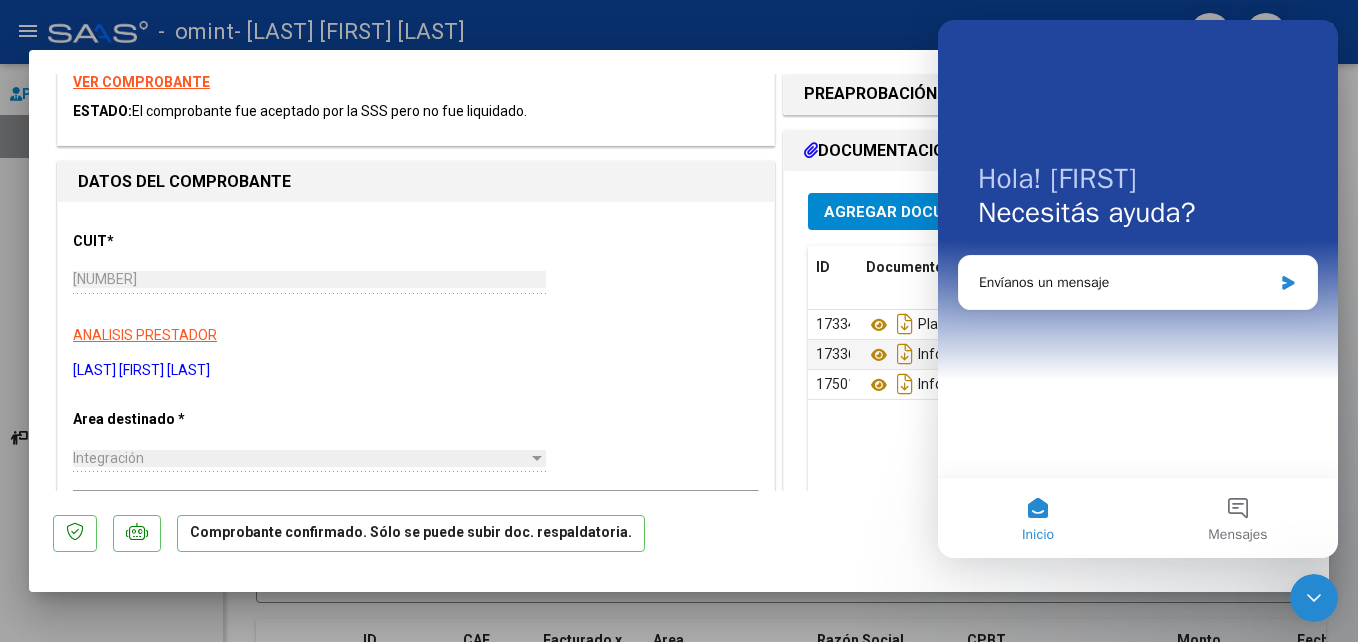 scroll, scrollTop: 0, scrollLeft: 0, axis: both 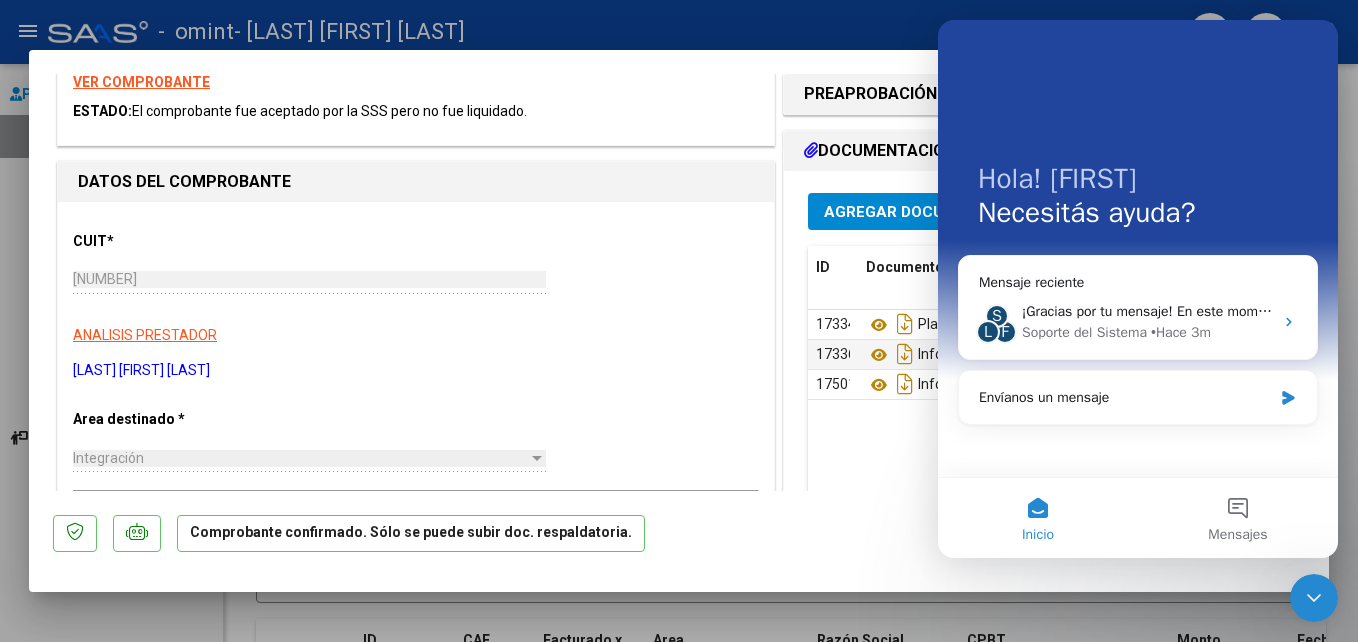 click at bounding box center [679, 321] 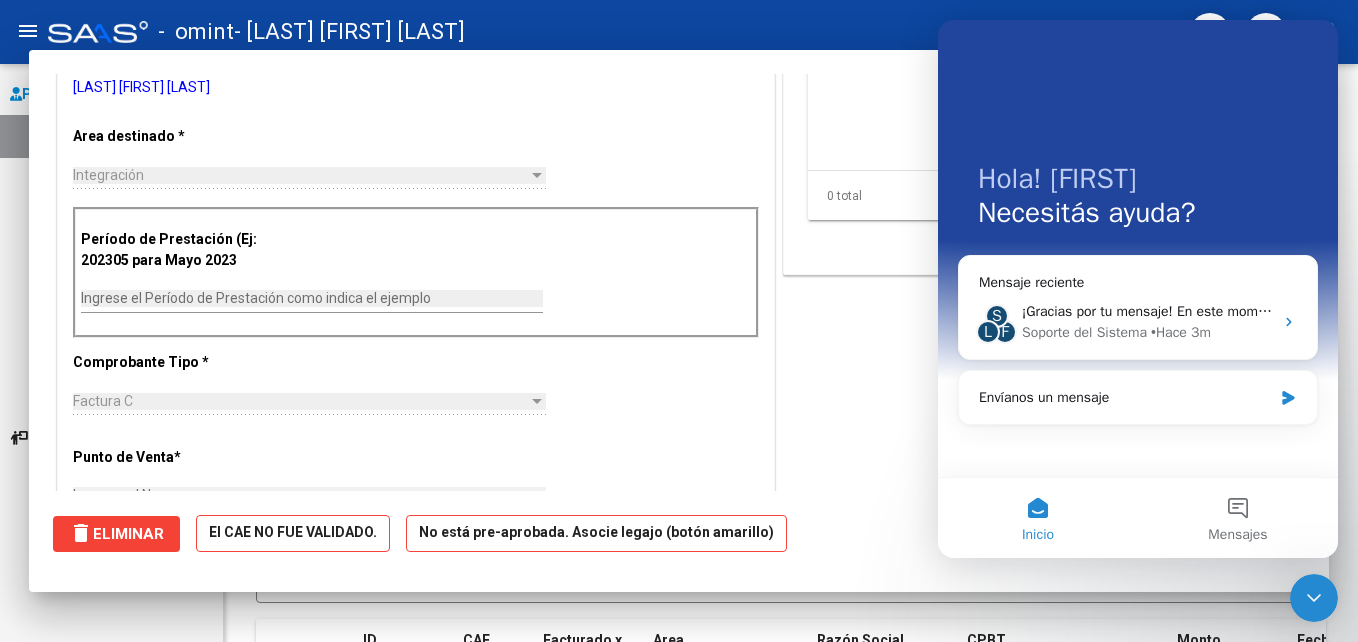 scroll, scrollTop: 83, scrollLeft: 0, axis: vertical 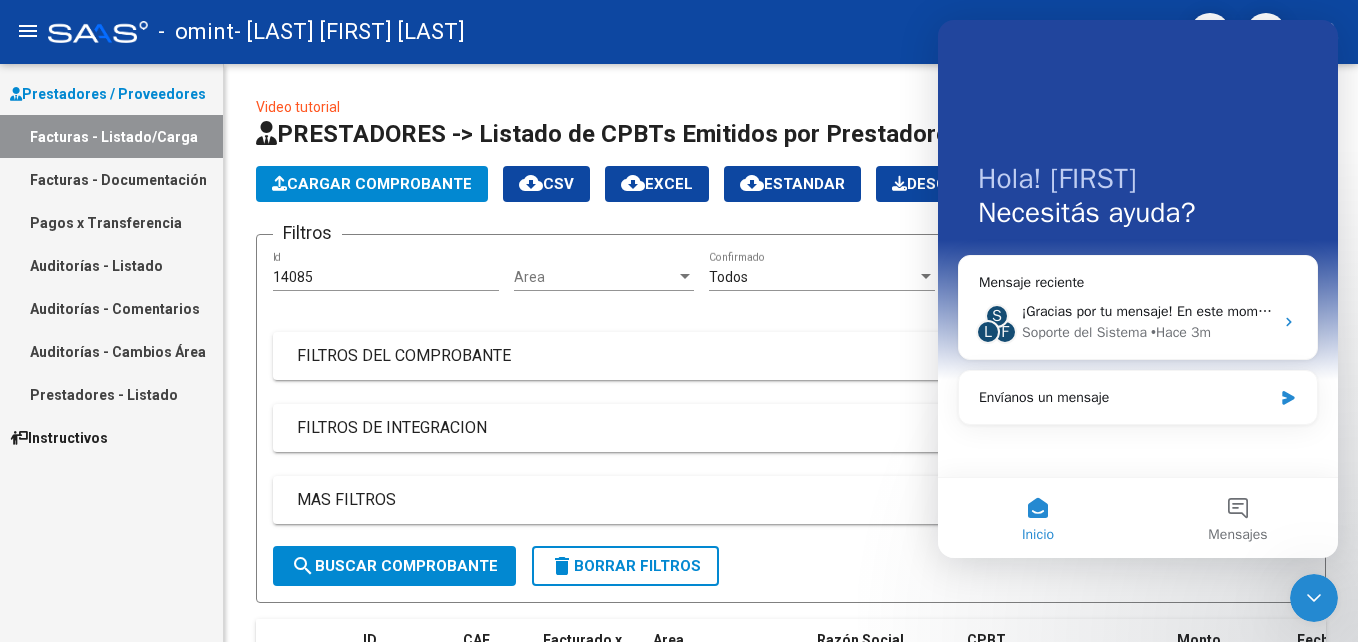 click on "Hola! Patricia Necesitás ayuda? Mensaje reciente S L F ¡Gracias por tu mensaje! En este momento estamos fuera de nuestro horario de atención. Nuestro equipo atiende de lunes a viernes, de 9:30 a 17:30. Por favor, contanos los detalles de tu consulta y te responderemos a la brevedad apenas estemos disponibles. Soporte del Sistema •  Hace 3m Envíanos un mensaje" at bounding box center (1138, 248) 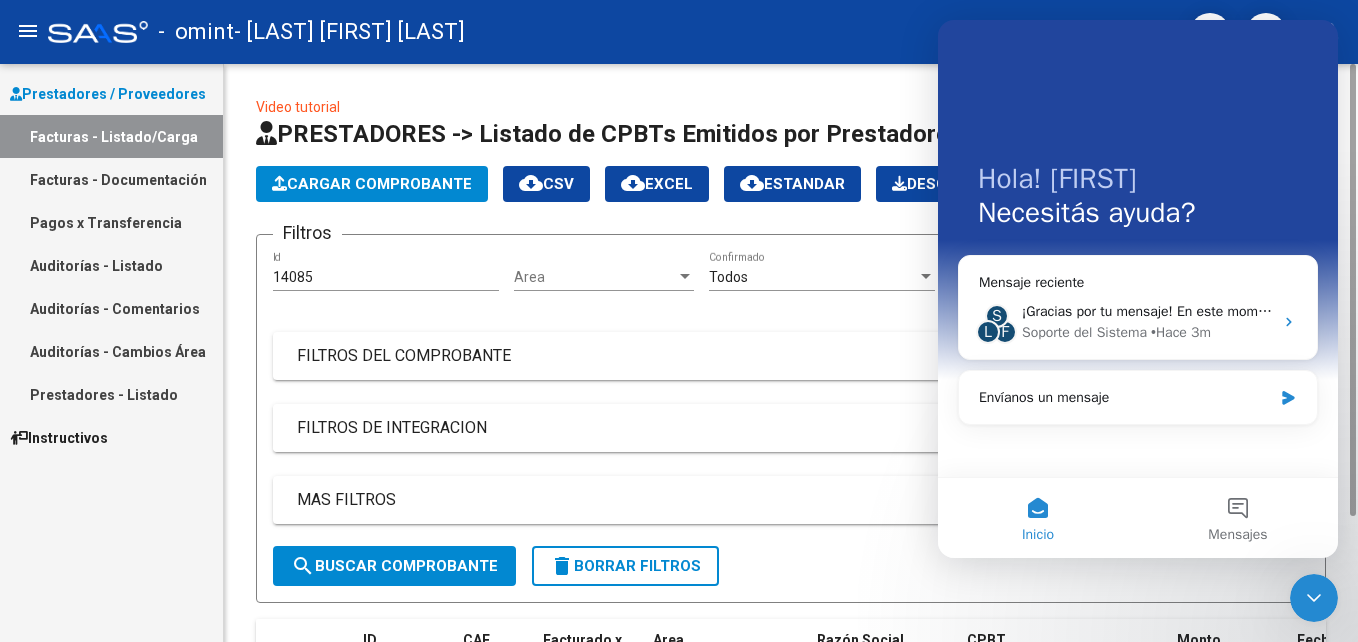 click on "FILTROS DE INTEGRACION" at bounding box center [791, 428] 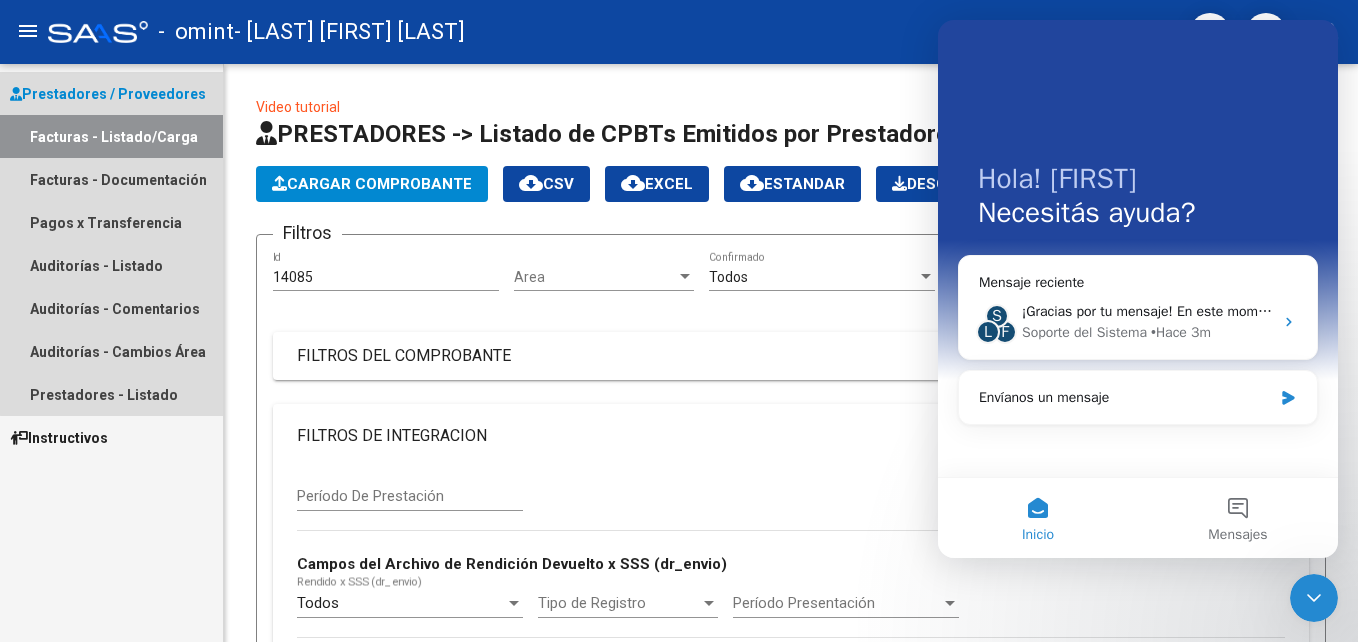 click on "Prestadores / Proveedores" at bounding box center [108, 94] 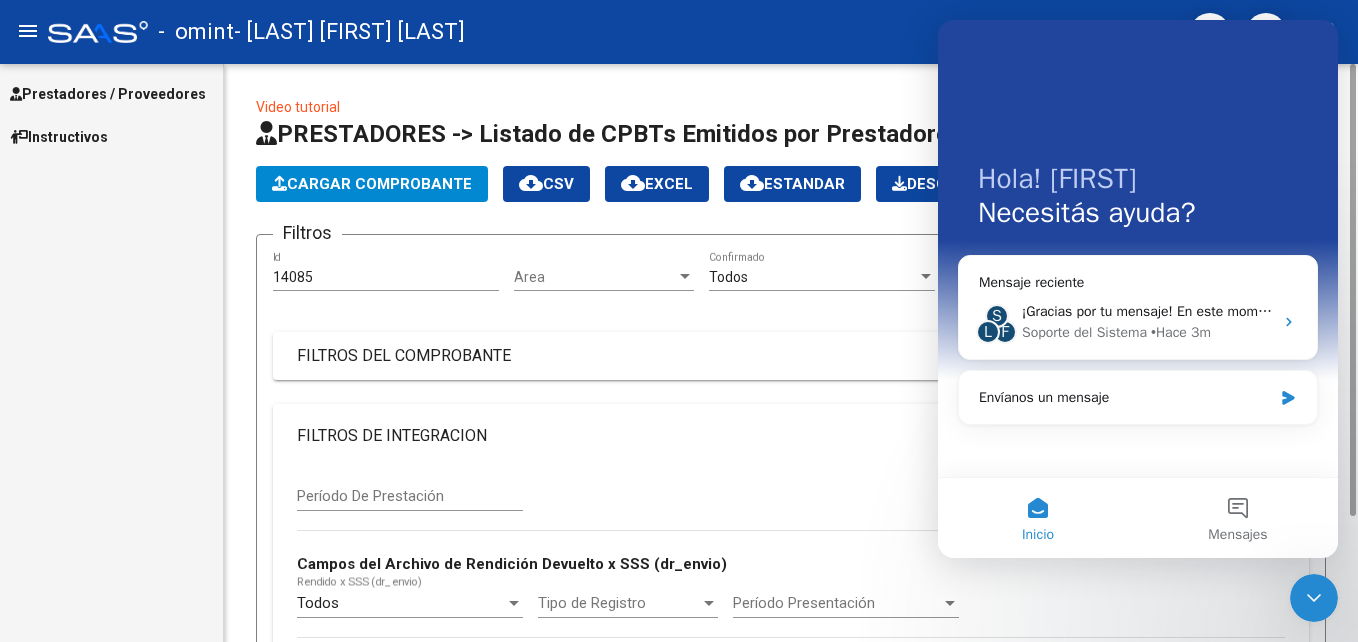 click on "Período De Prestación Campos del Archivo de Rendición Devuelto x SSS (dr_envio) Todos  Rendido x SSS (dr_envio) Tipo de Registro Tipo de Registro Período Presentación Período Presentación Campos del Legajo Asociado (preaprobación) Afiliado Legajo (cuil/nombre) Todos  Solo facturas preaprobadas" at bounding box center (791, 605) 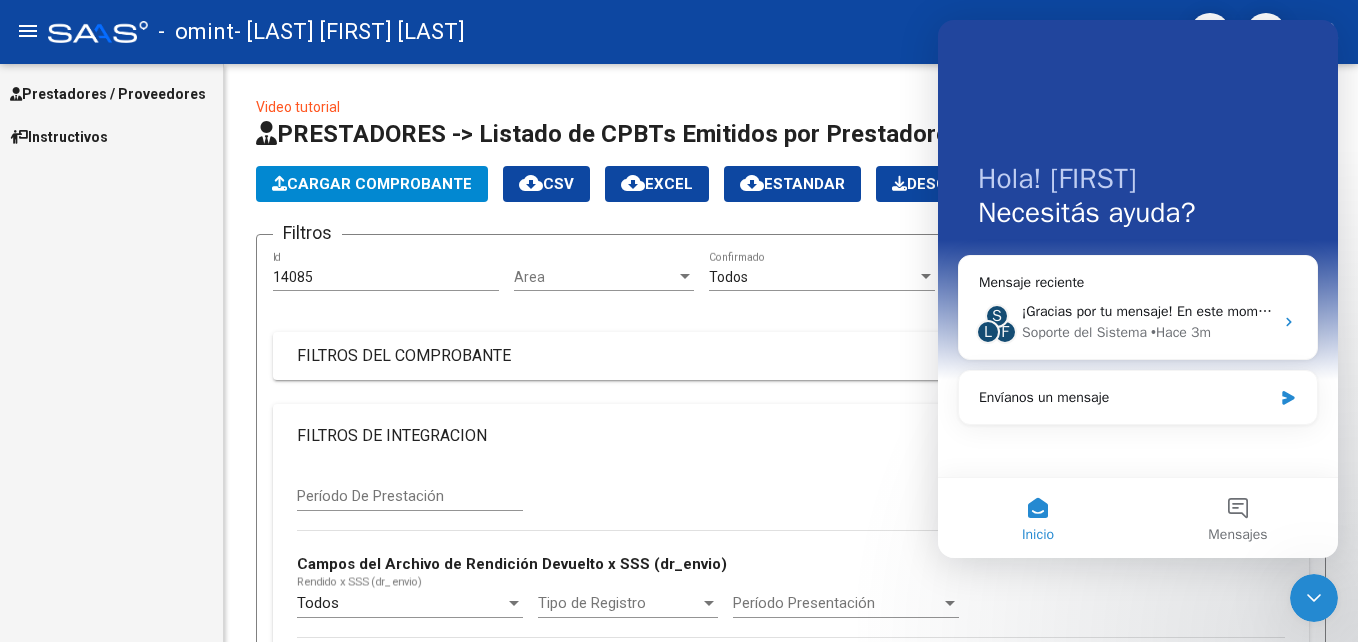 click on "Inicio" at bounding box center (1038, 518) 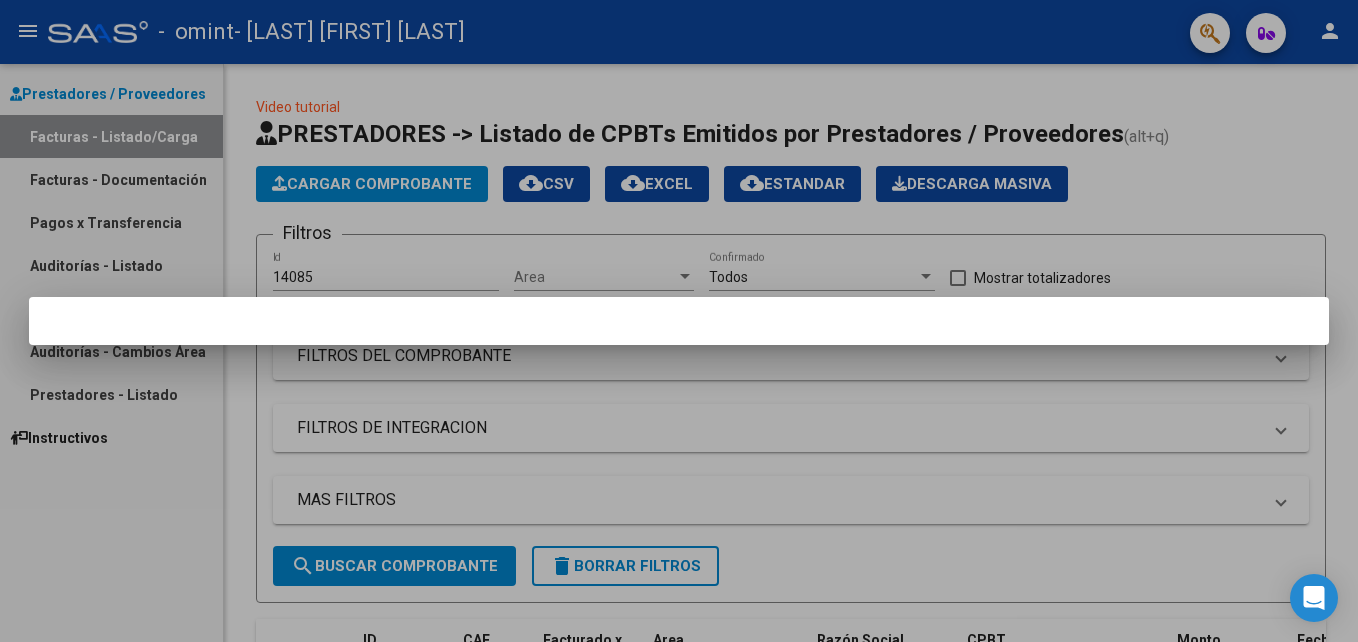 scroll, scrollTop: 0, scrollLeft: 0, axis: both 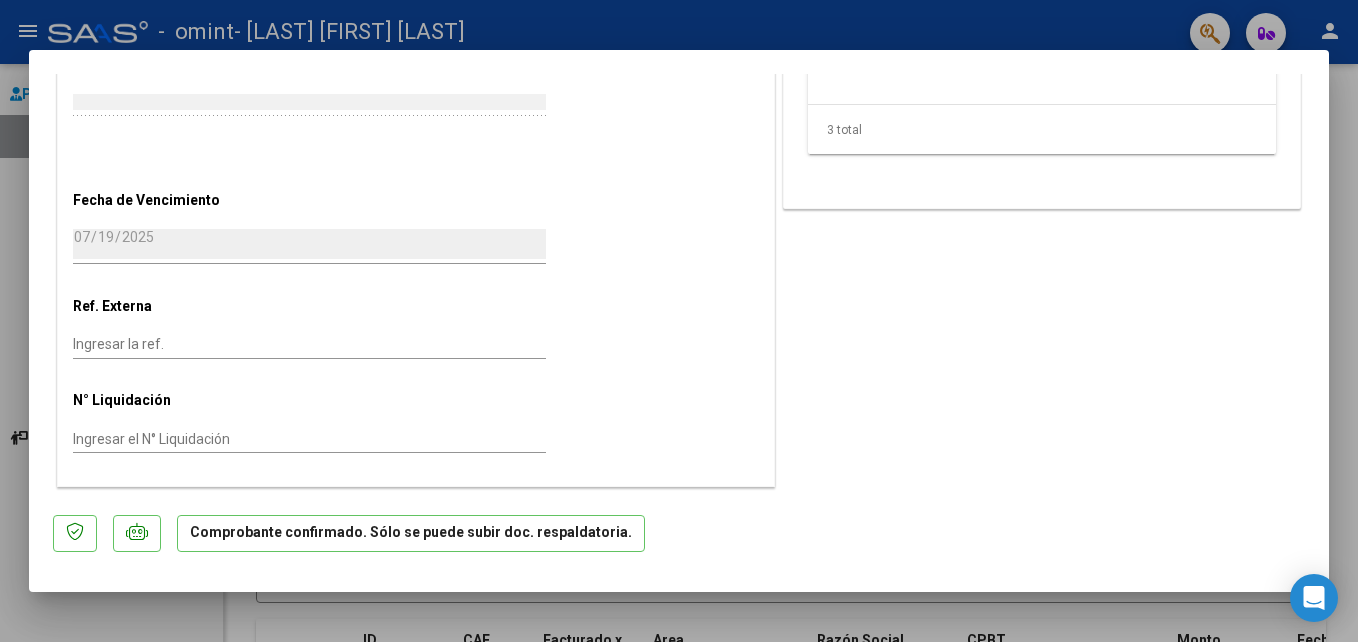 click at bounding box center [679, 321] 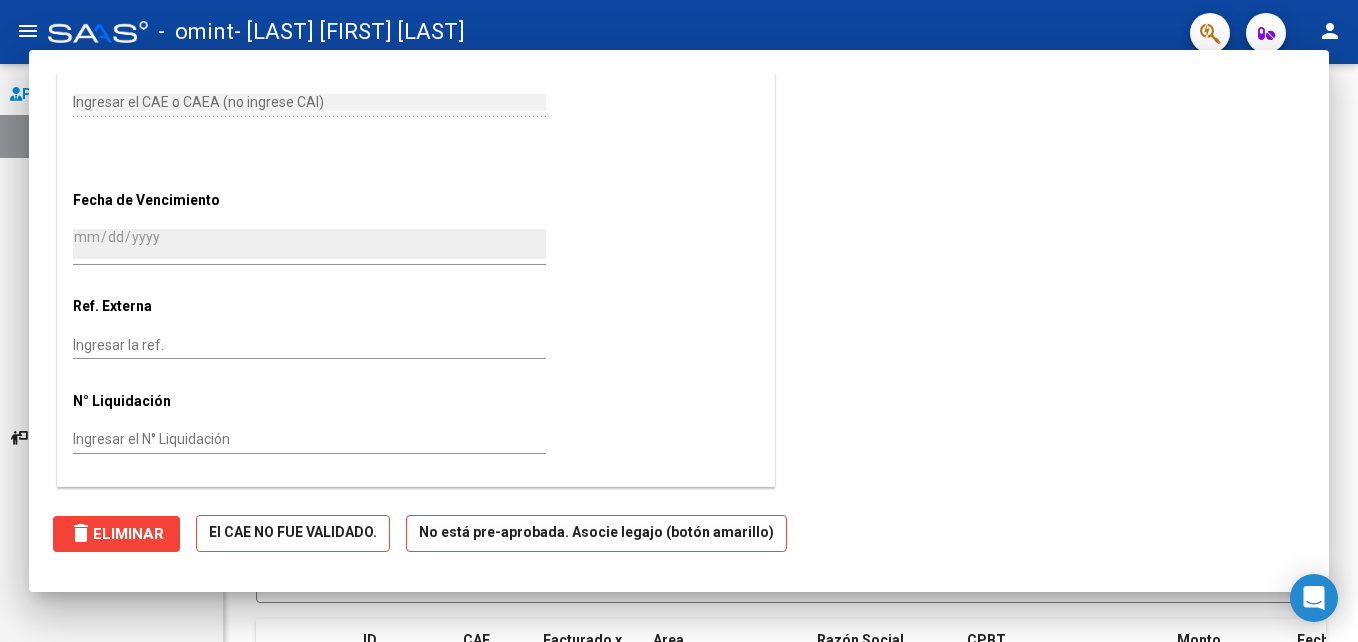 scroll, scrollTop: 0, scrollLeft: 0, axis: both 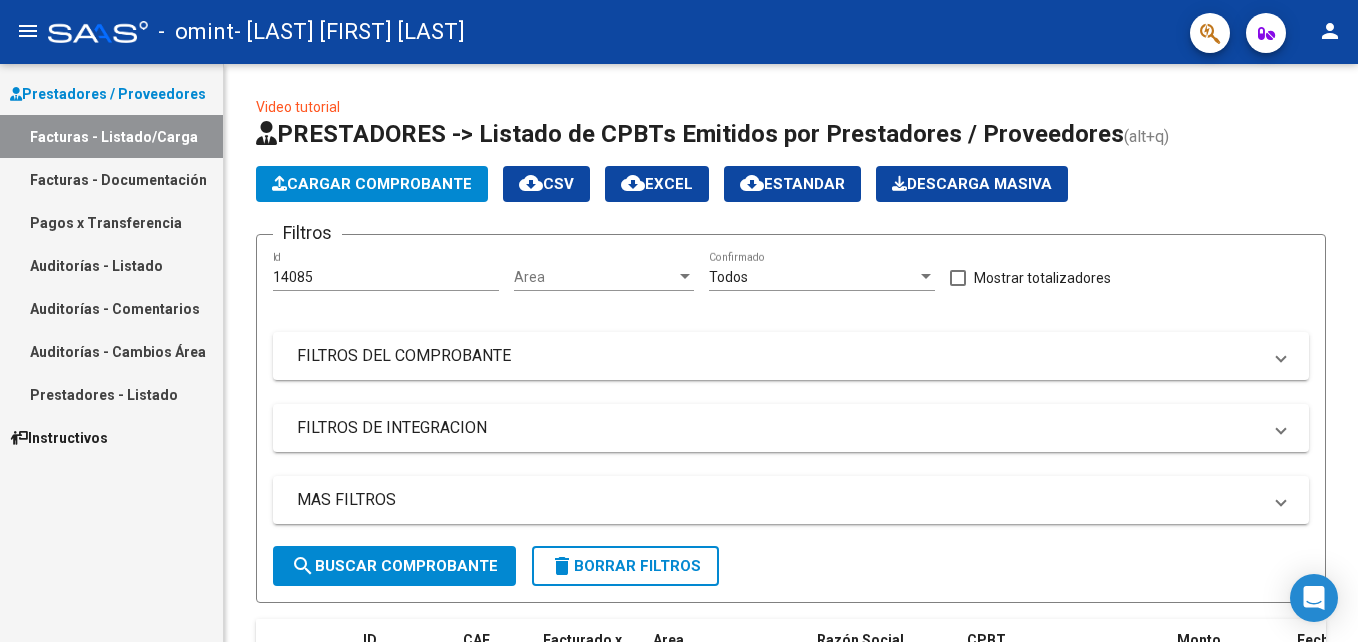 click on "Pagos x Transferencia" at bounding box center (111, 222) 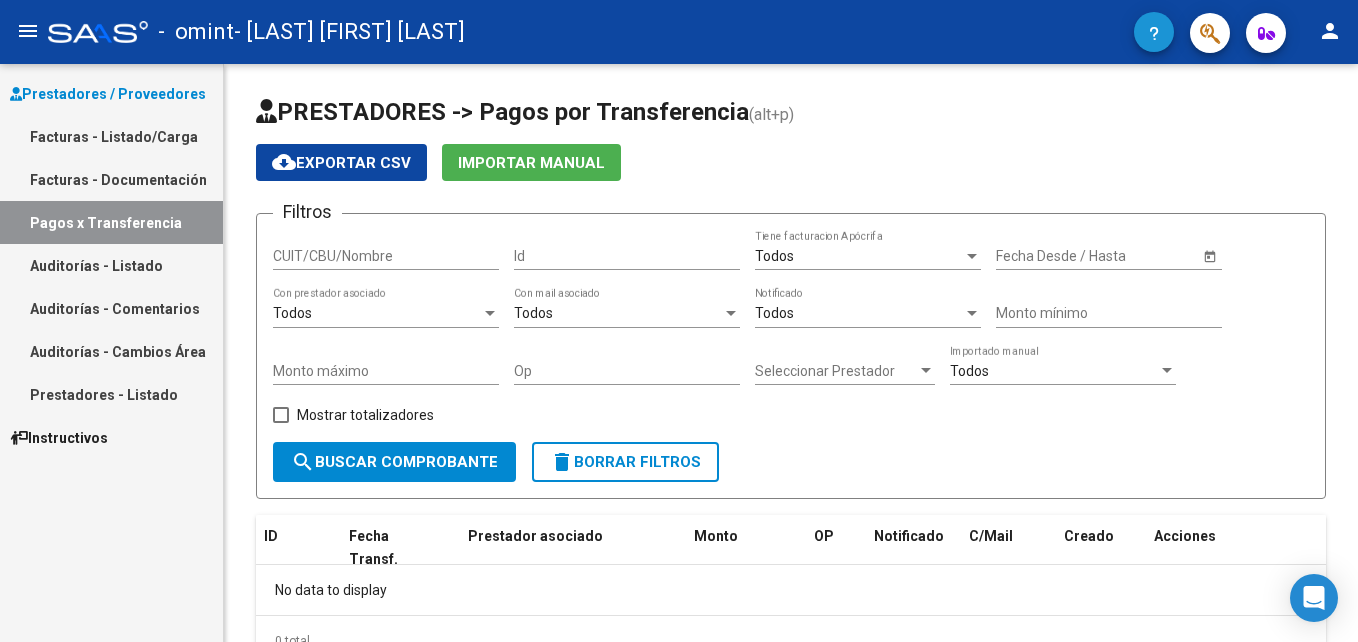 click 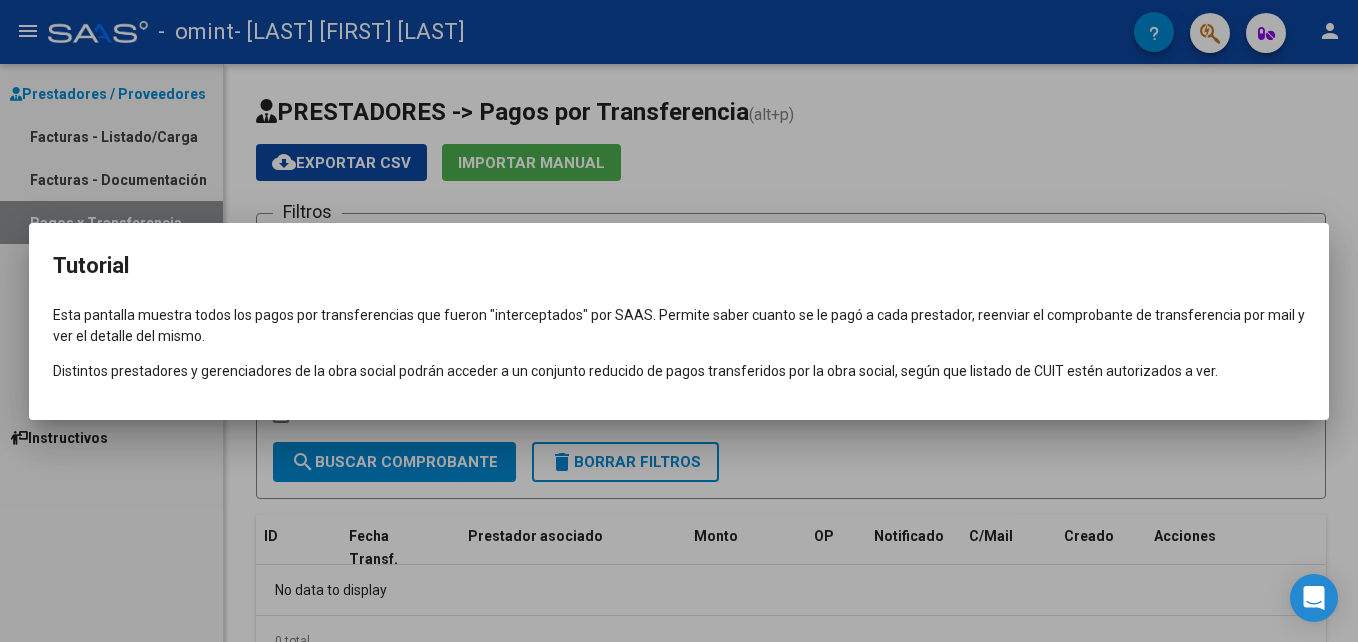click at bounding box center (679, 321) 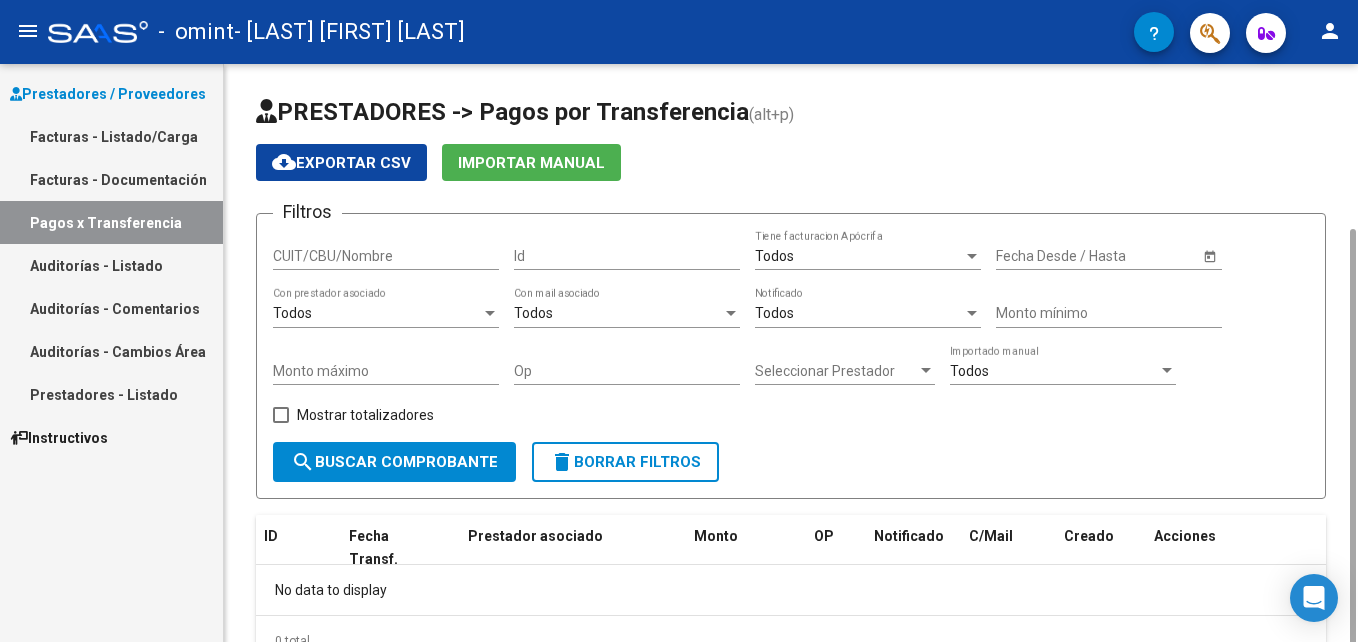 scroll, scrollTop: 88, scrollLeft: 0, axis: vertical 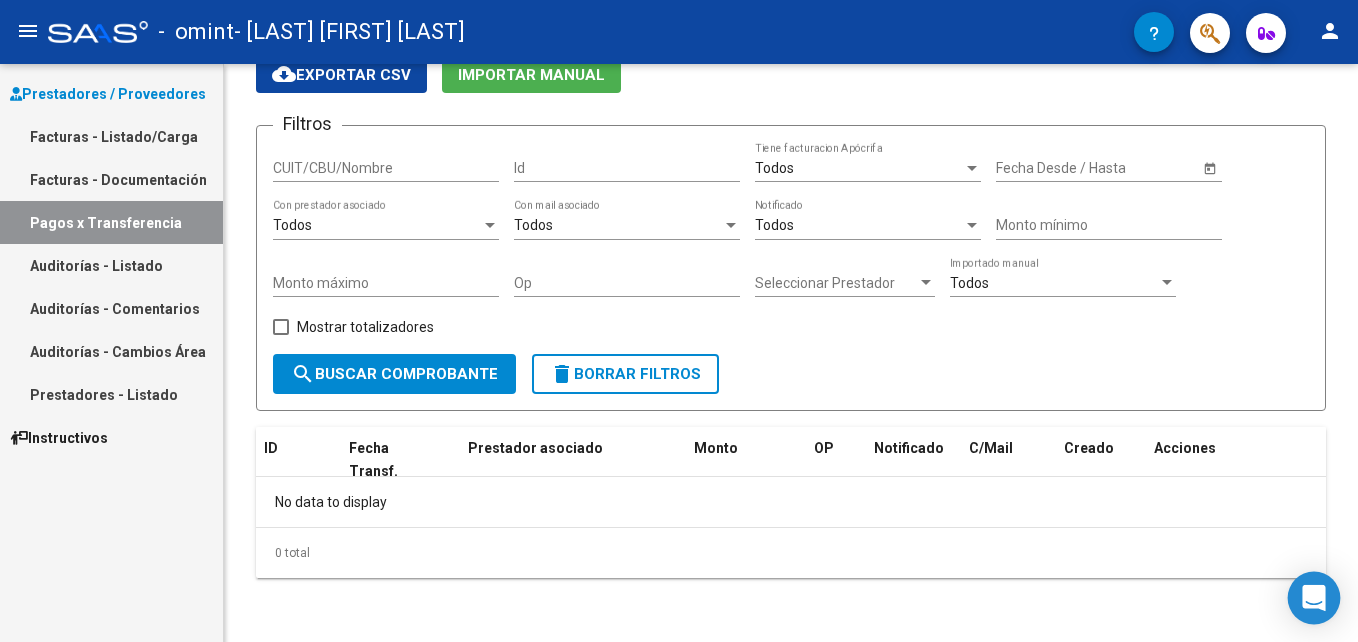 click 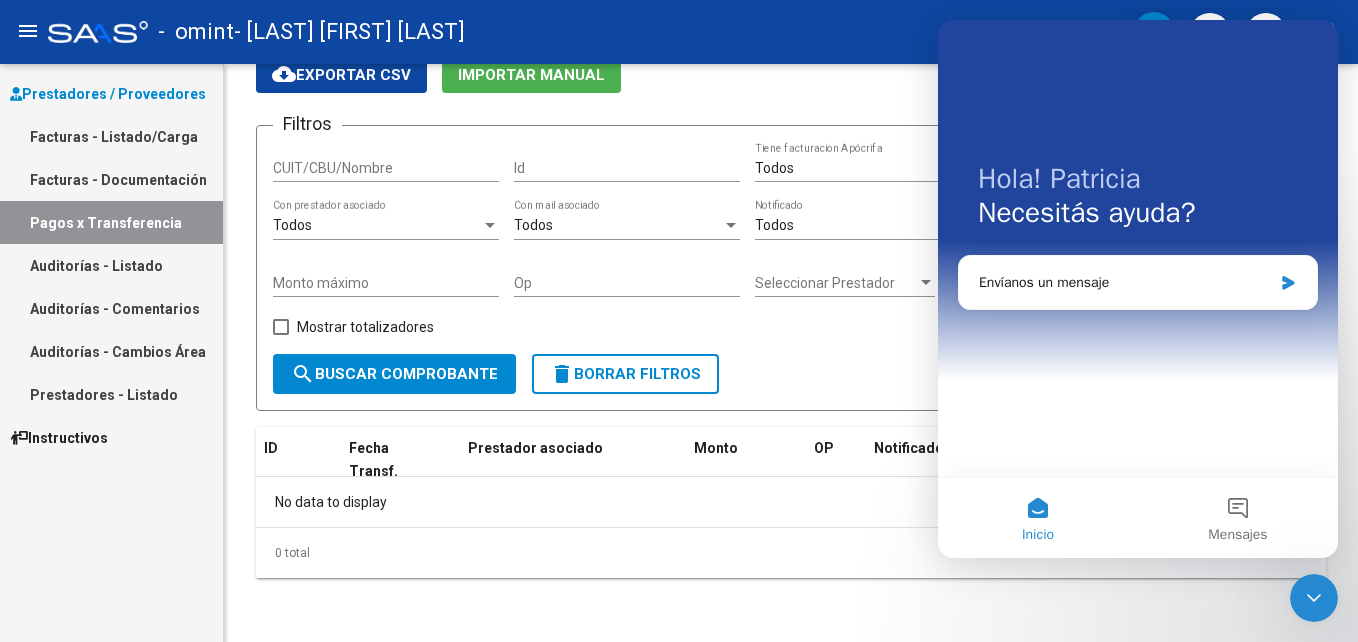 scroll, scrollTop: 0, scrollLeft: 0, axis: both 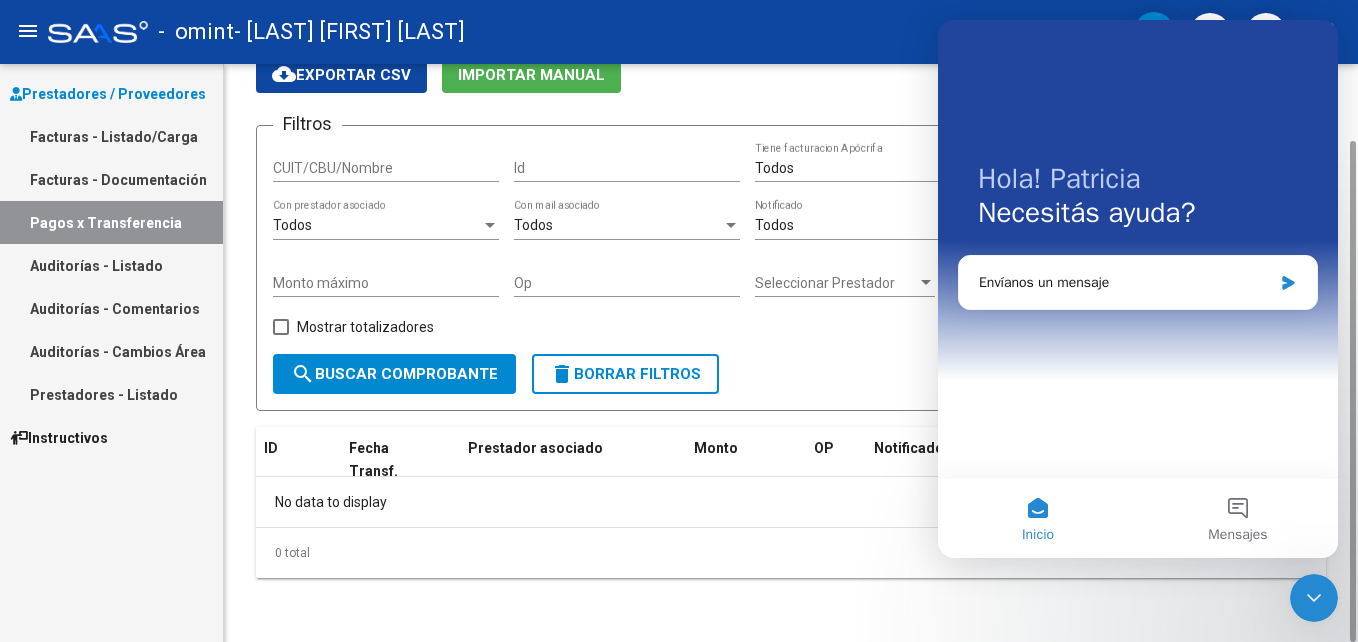 click on "PRESTADORES -> Pagos por Transferencia (alt+p) cloud_download  Exportar CSV   Importar Manual Filtros CUIT/CBU/Nombre Id Todos  Tiene facturacion Apócrifa Start date – Fecha Desde / Hasta Todos  Con prestador asociado Todos  Con mail asociado Todos  Notificado Monto mínimo Monto máximo Op Seleccionar Prestador Seleccionar Prestador Todos  Importado manual    Mostrar totalizadores  search  Buscar Comprobante  delete  Borrar Filtros  ID Fecha Transf. Prestador asociado Monto OP Notificado C/Mail Creado Acciones No data to display  0 total   1" 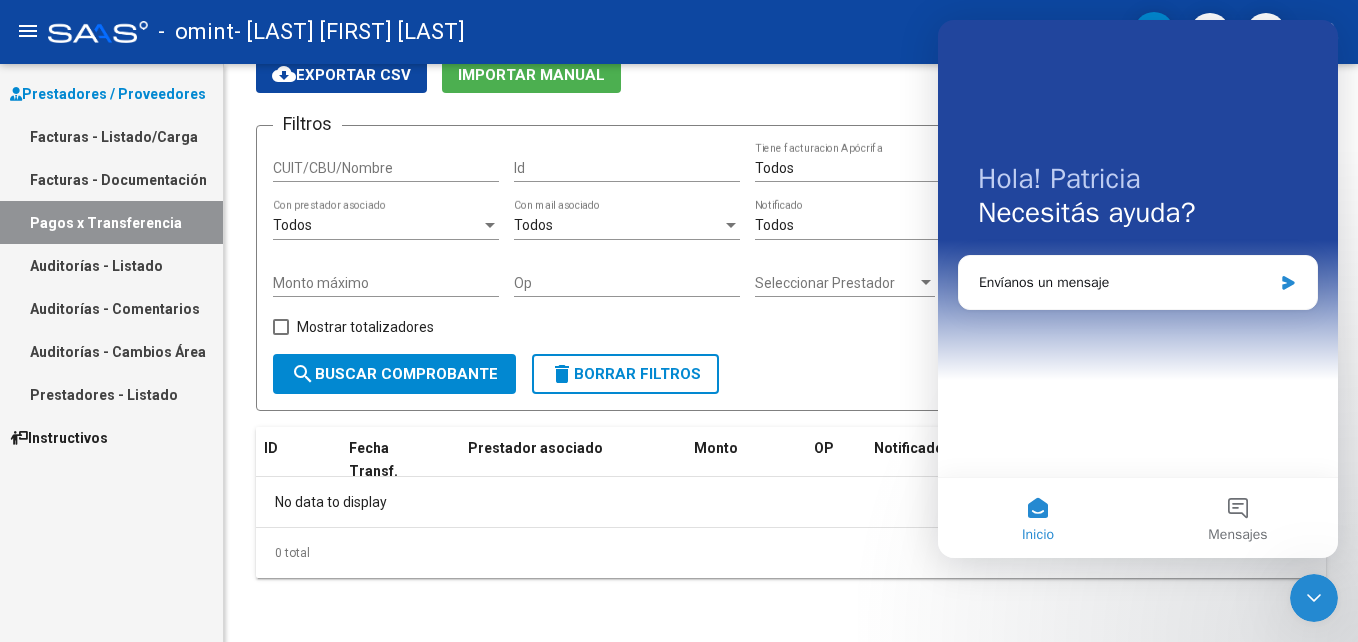 click on "Inicio" at bounding box center [1038, 518] 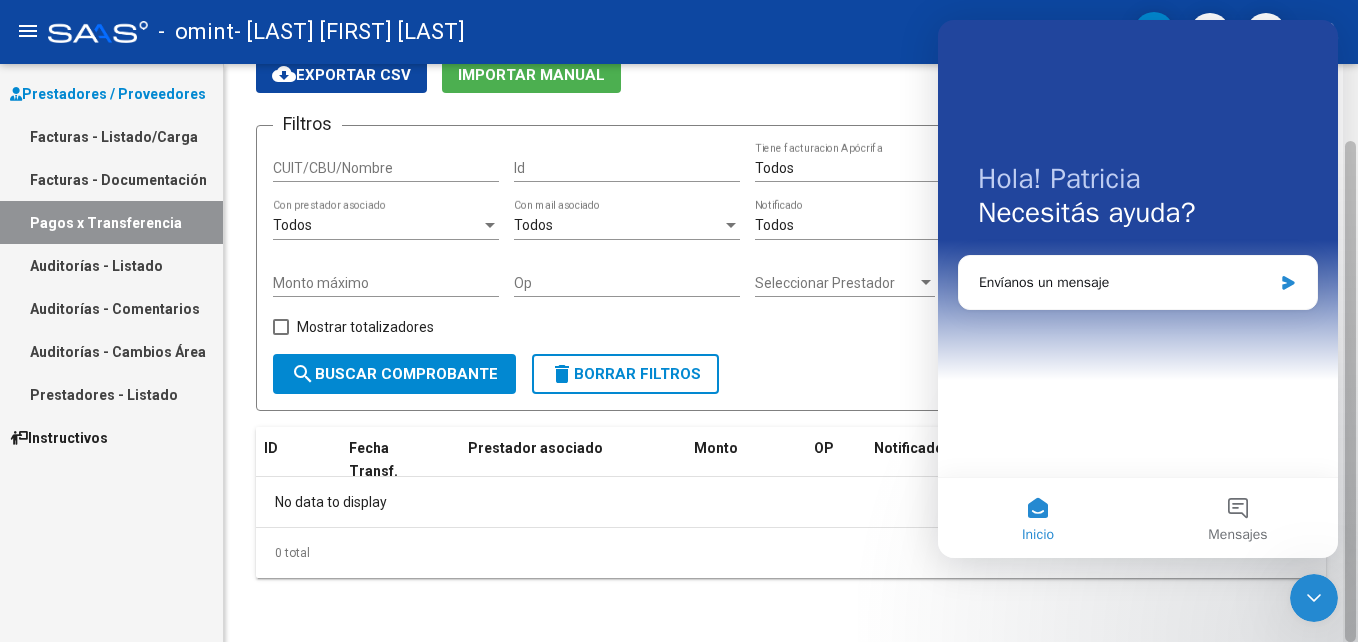 click 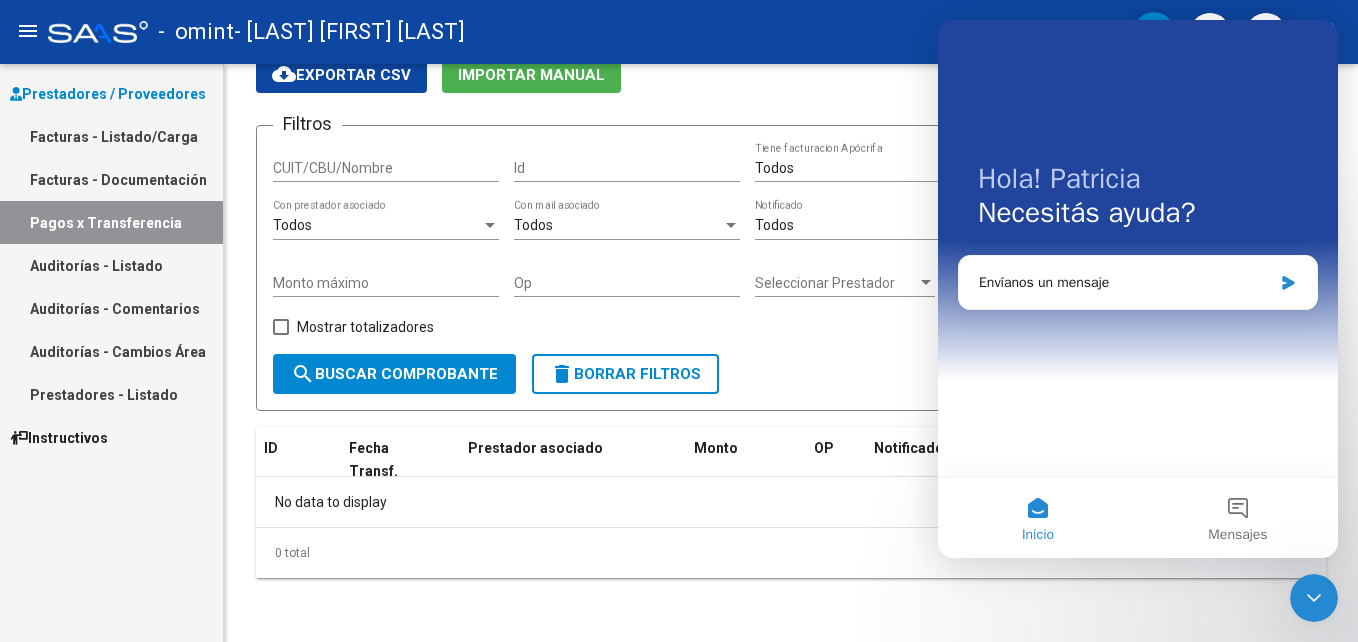 click 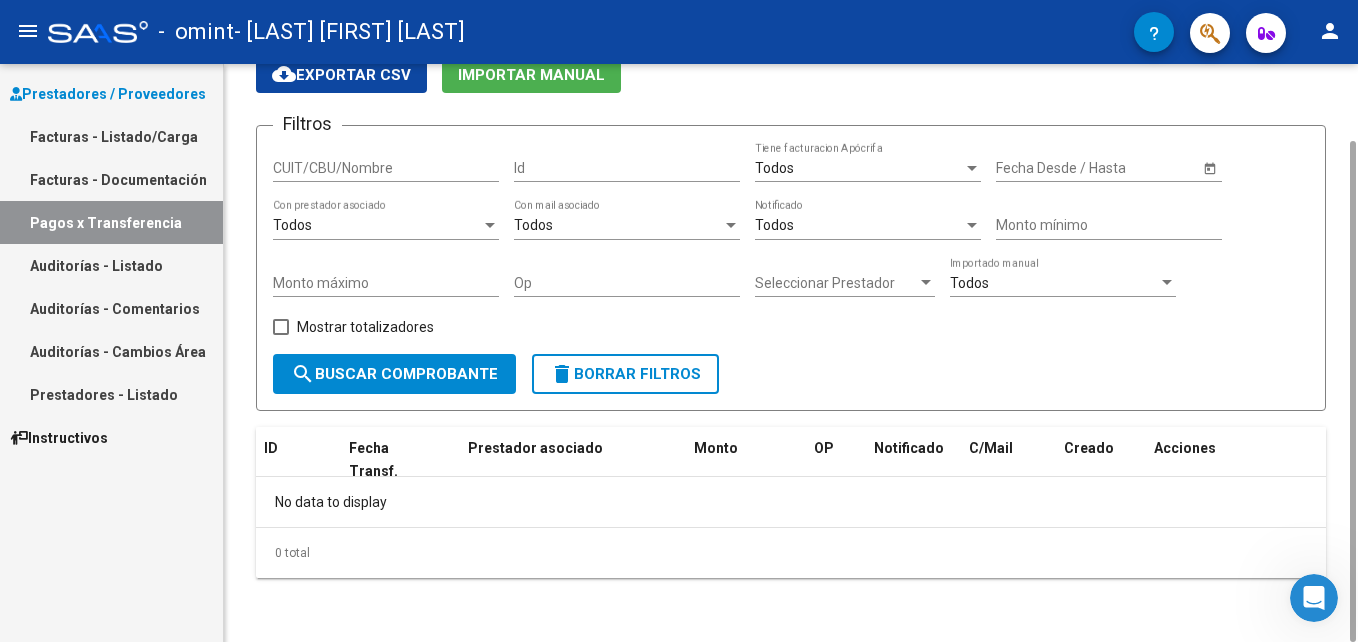 scroll, scrollTop: 0, scrollLeft: 0, axis: both 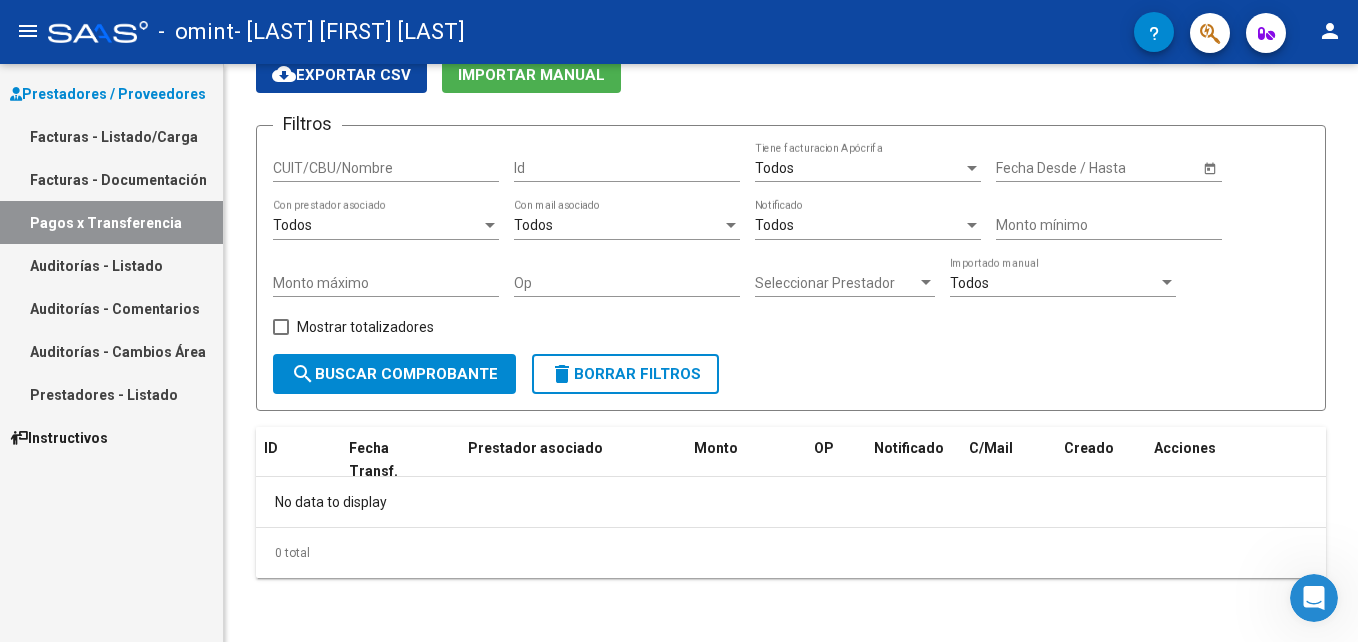 click 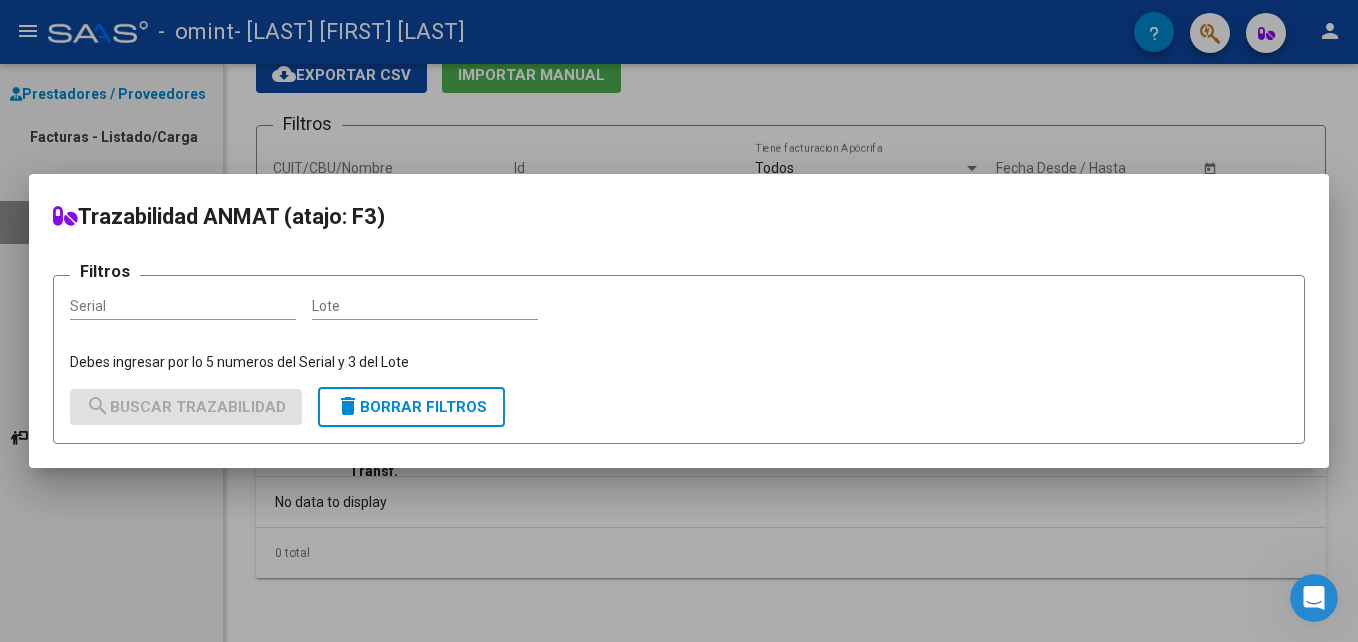click at bounding box center [679, 321] 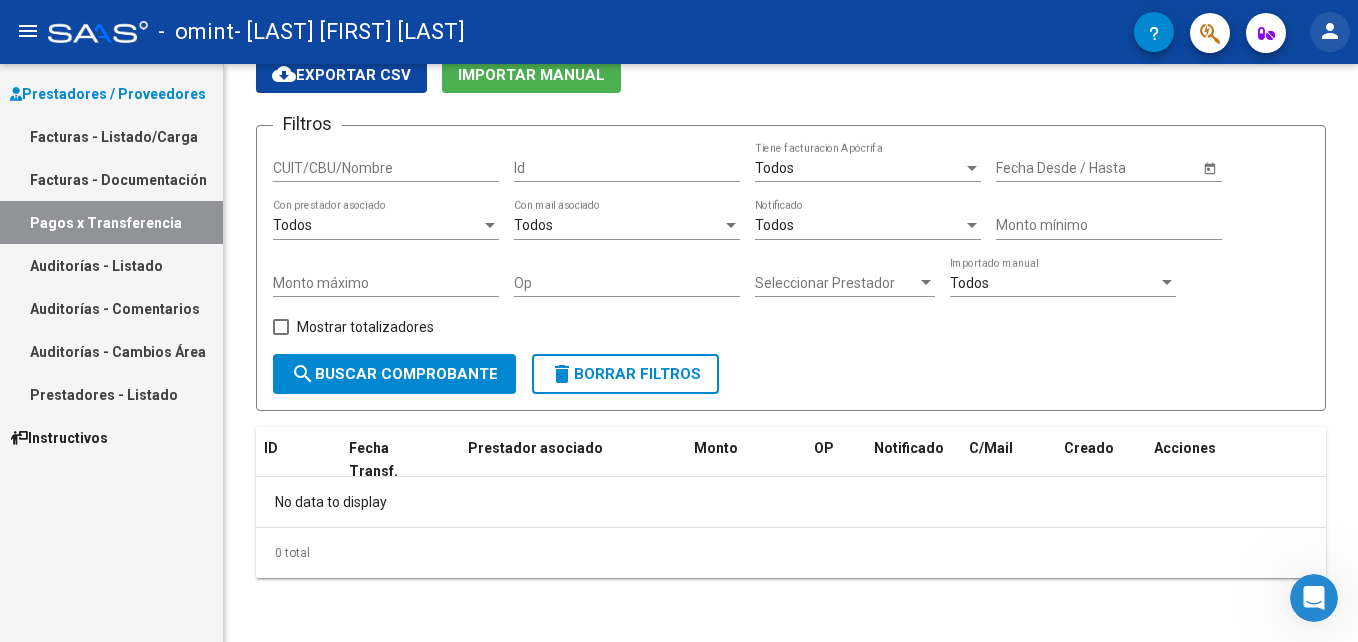 click on "person" 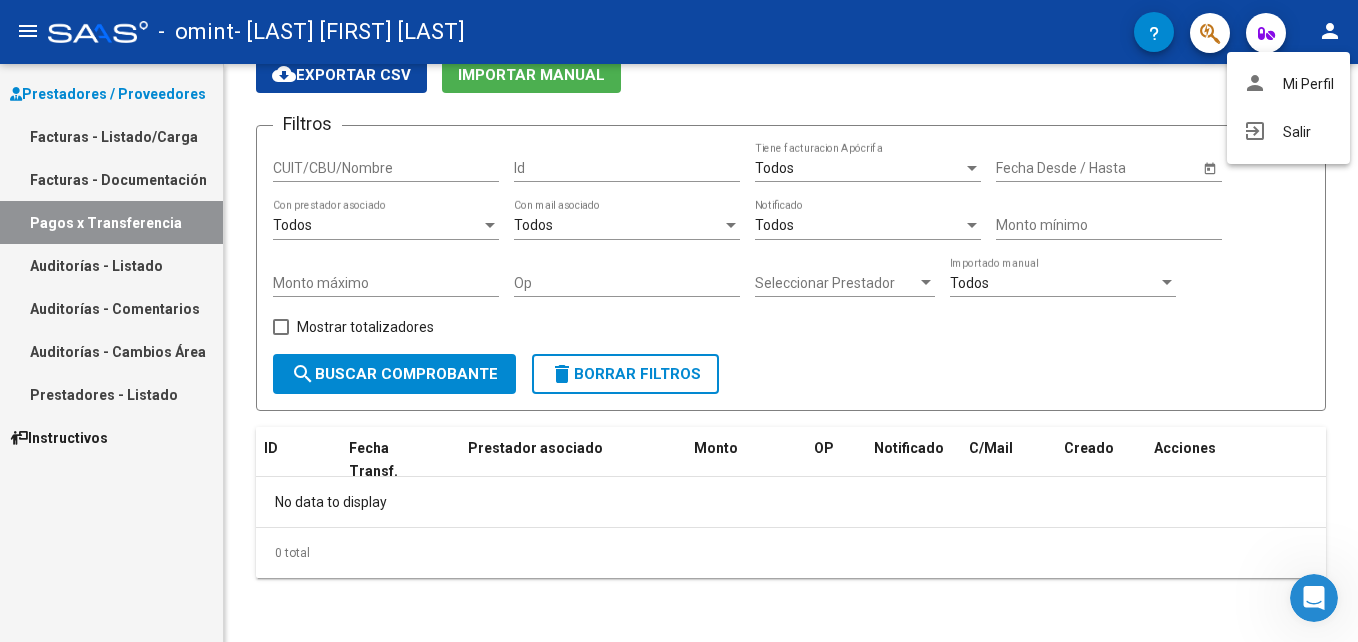 click at bounding box center (679, 321) 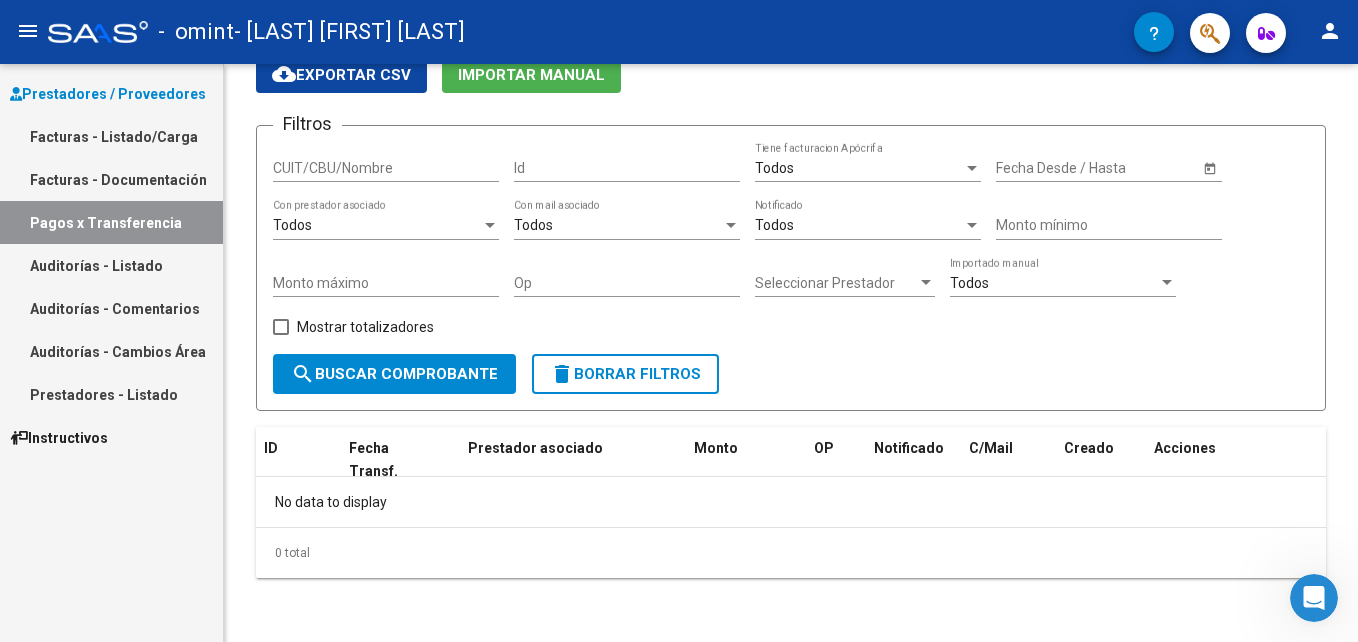 click on "menu" 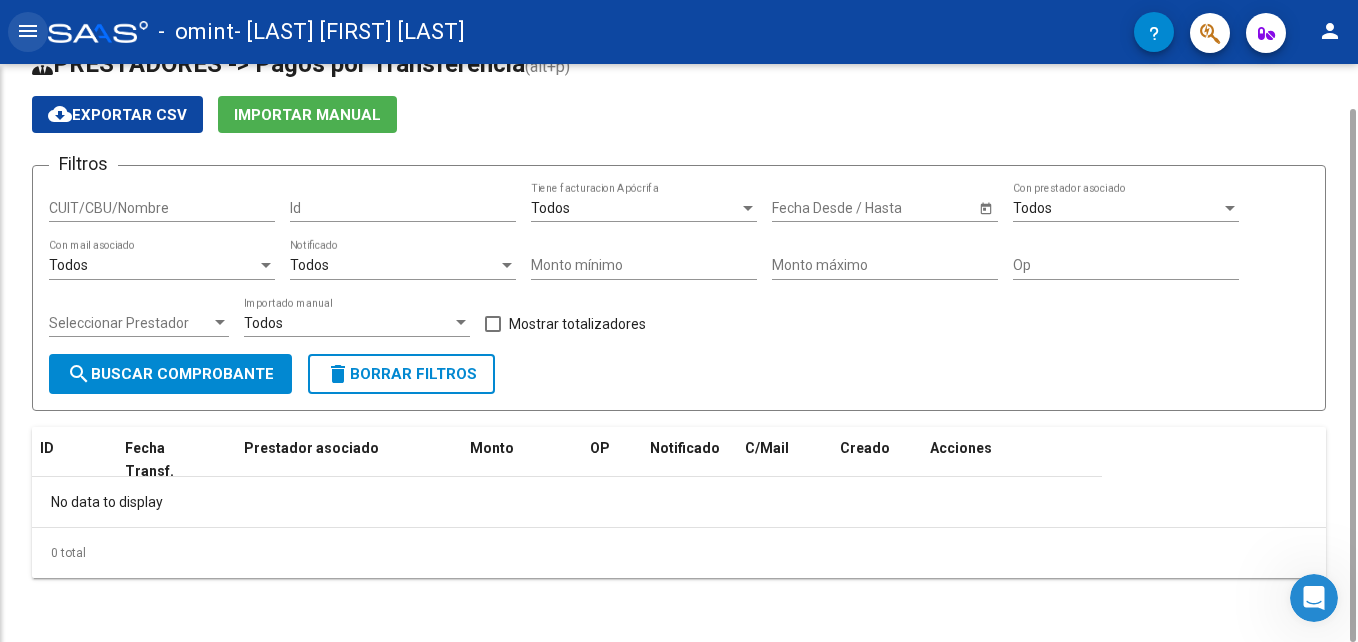 scroll, scrollTop: 48, scrollLeft: 0, axis: vertical 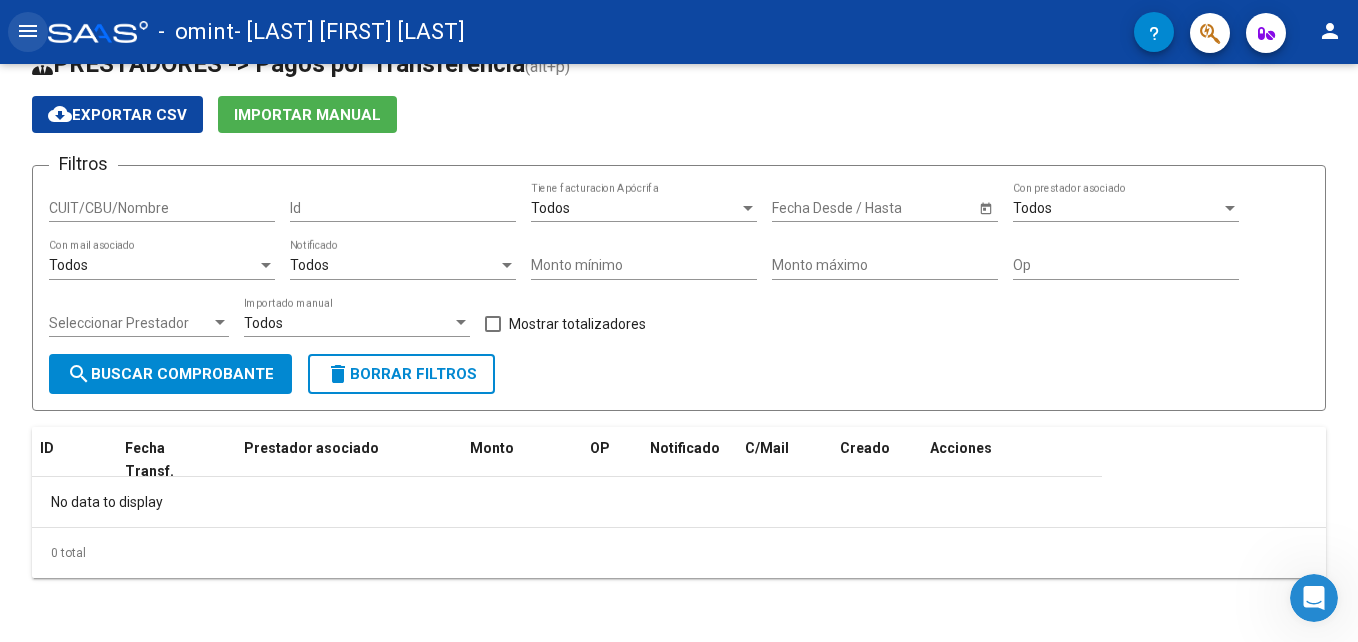 click on "menu" 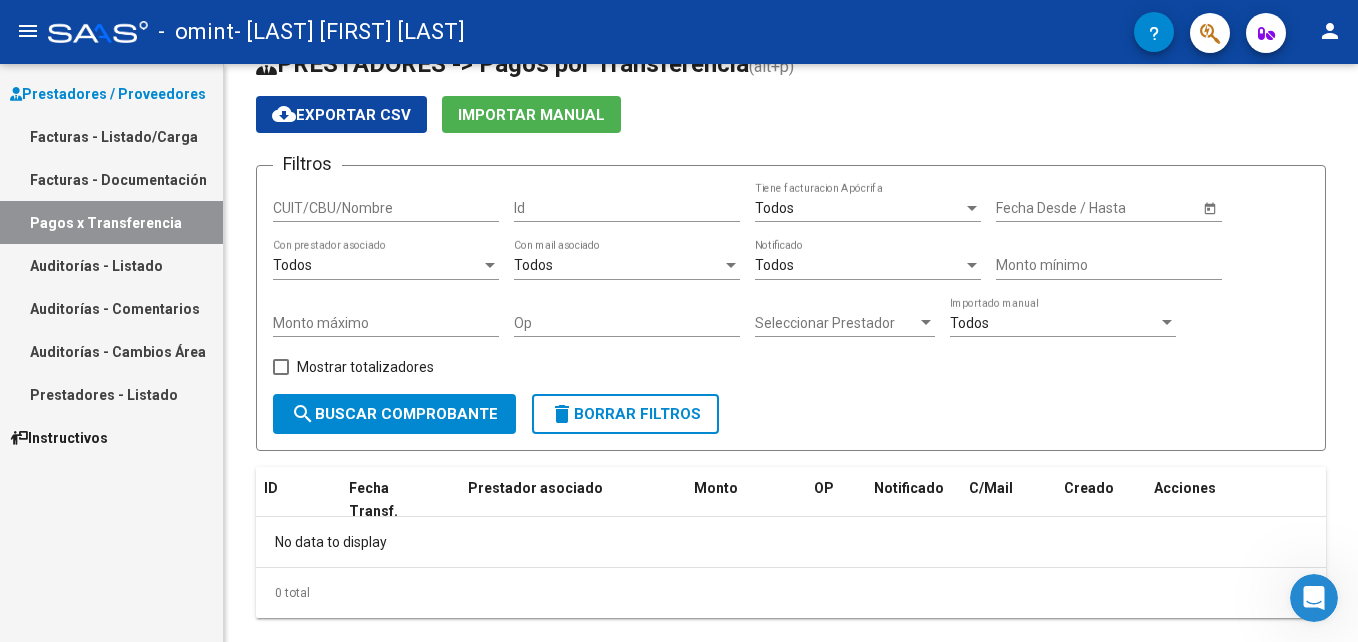 click on "Prestadores / Proveedores" at bounding box center [108, 94] 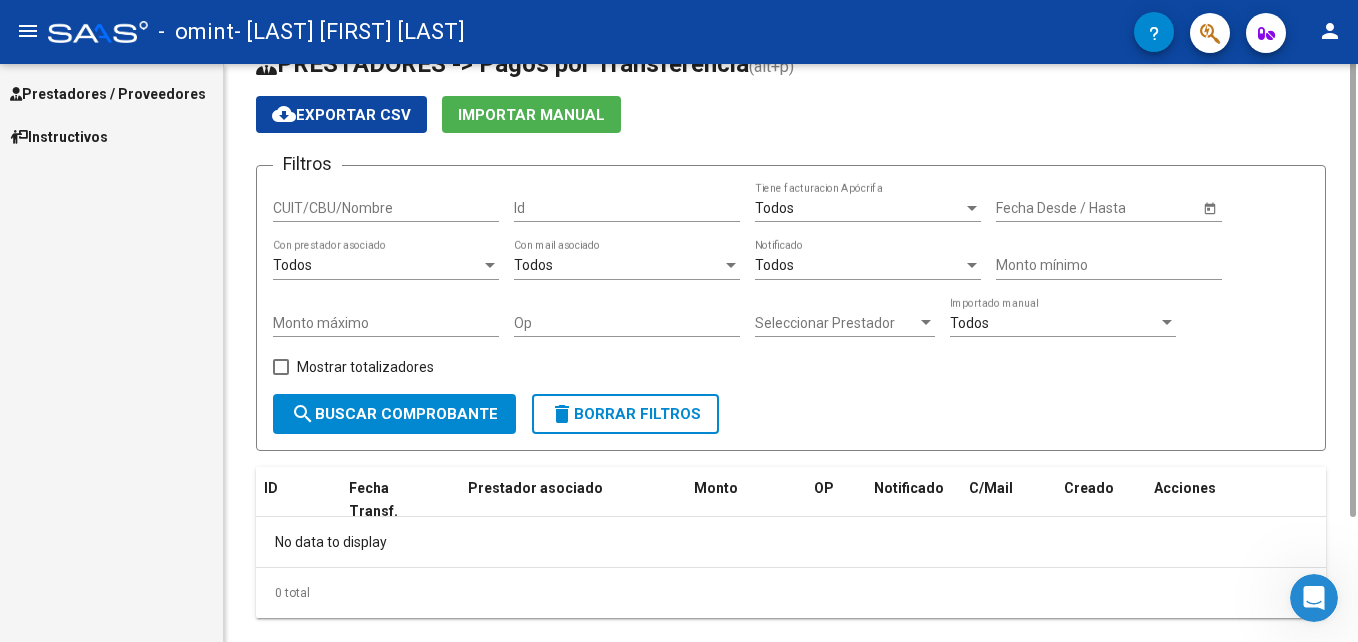 scroll, scrollTop: 0, scrollLeft: 0, axis: both 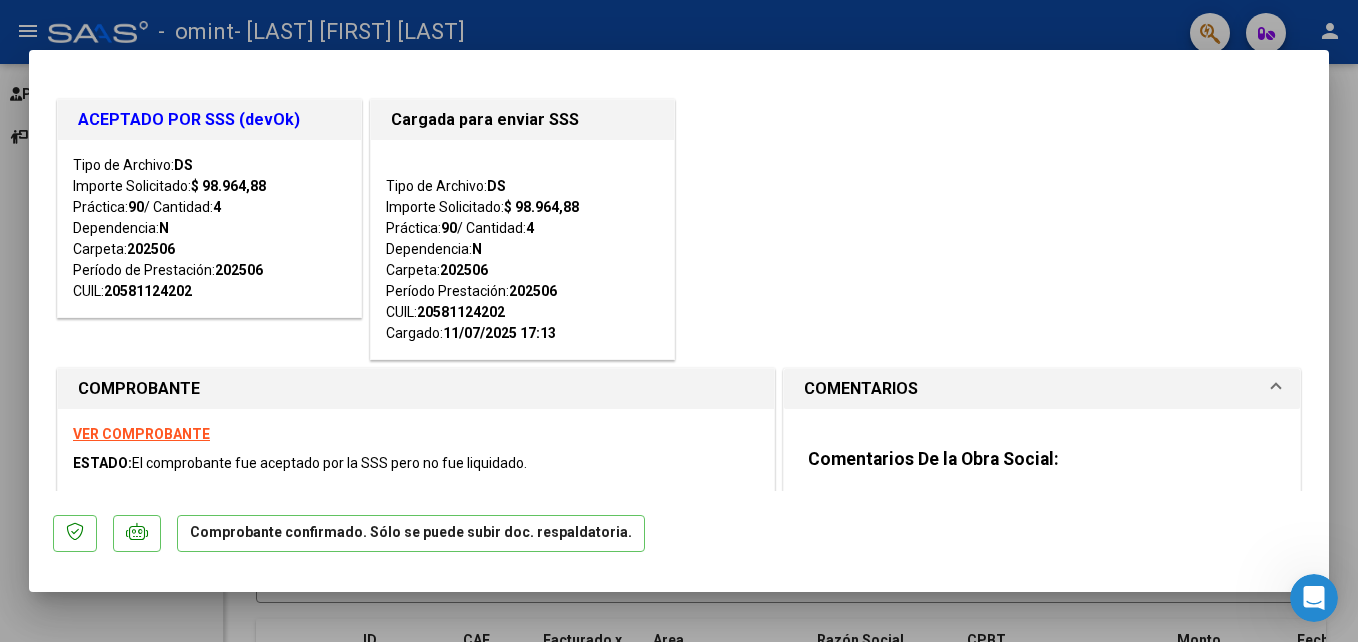click 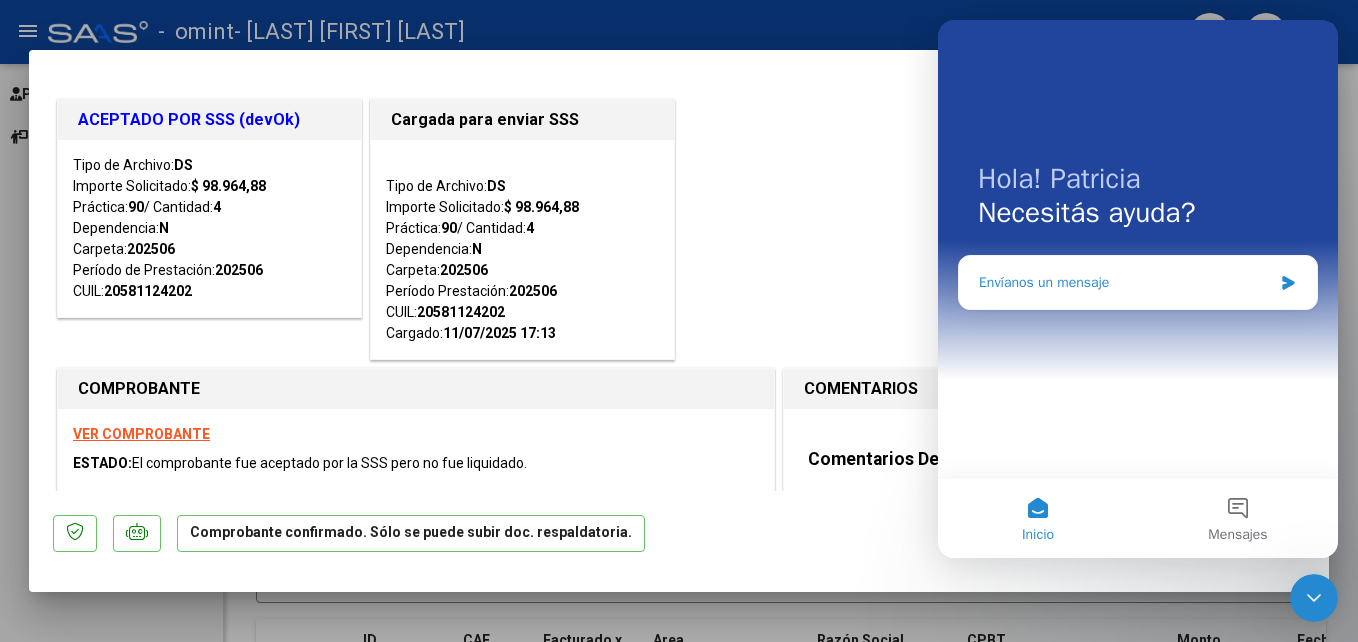 click on "Envíanos un mensaje" at bounding box center (1125, 282) 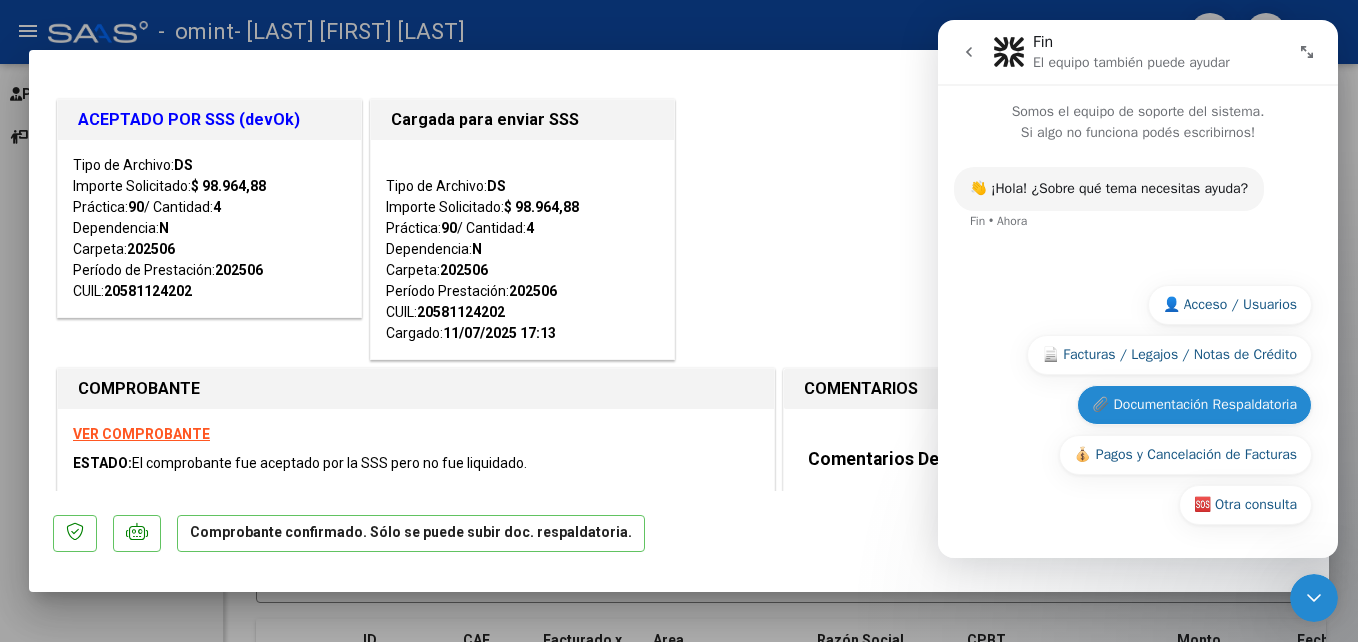 click on "📎 Documentación Respaldatoria" at bounding box center [1194, 405] 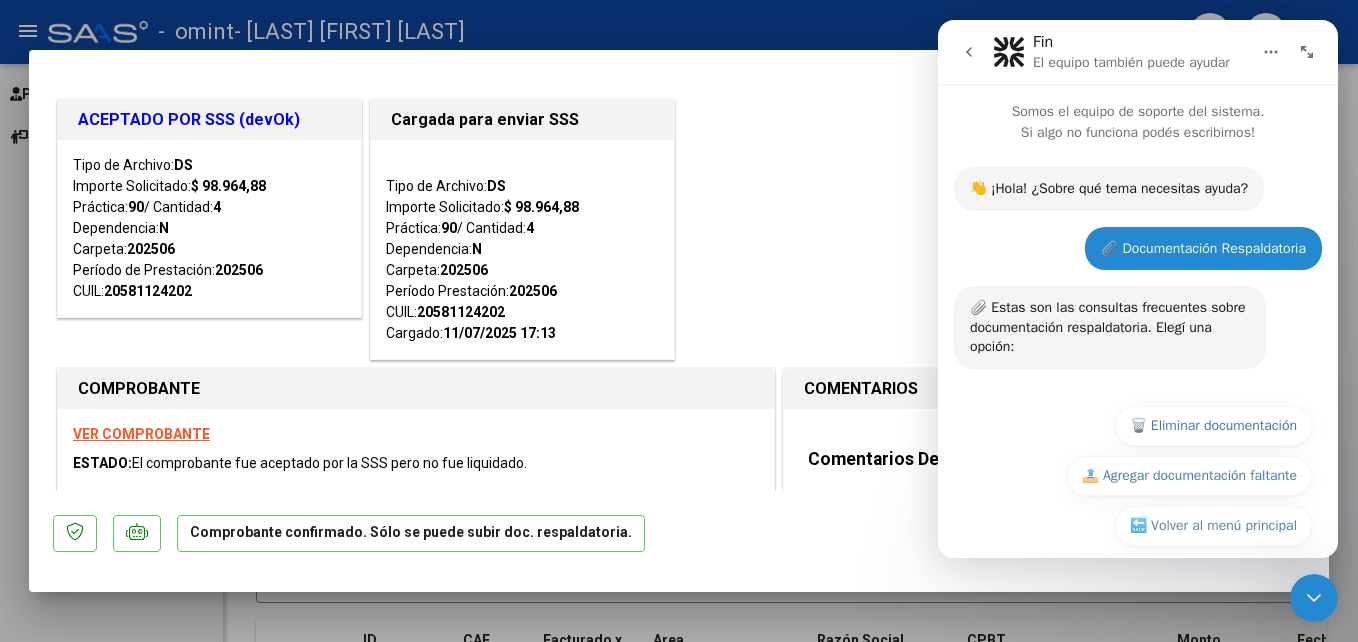 scroll, scrollTop: 21, scrollLeft: 0, axis: vertical 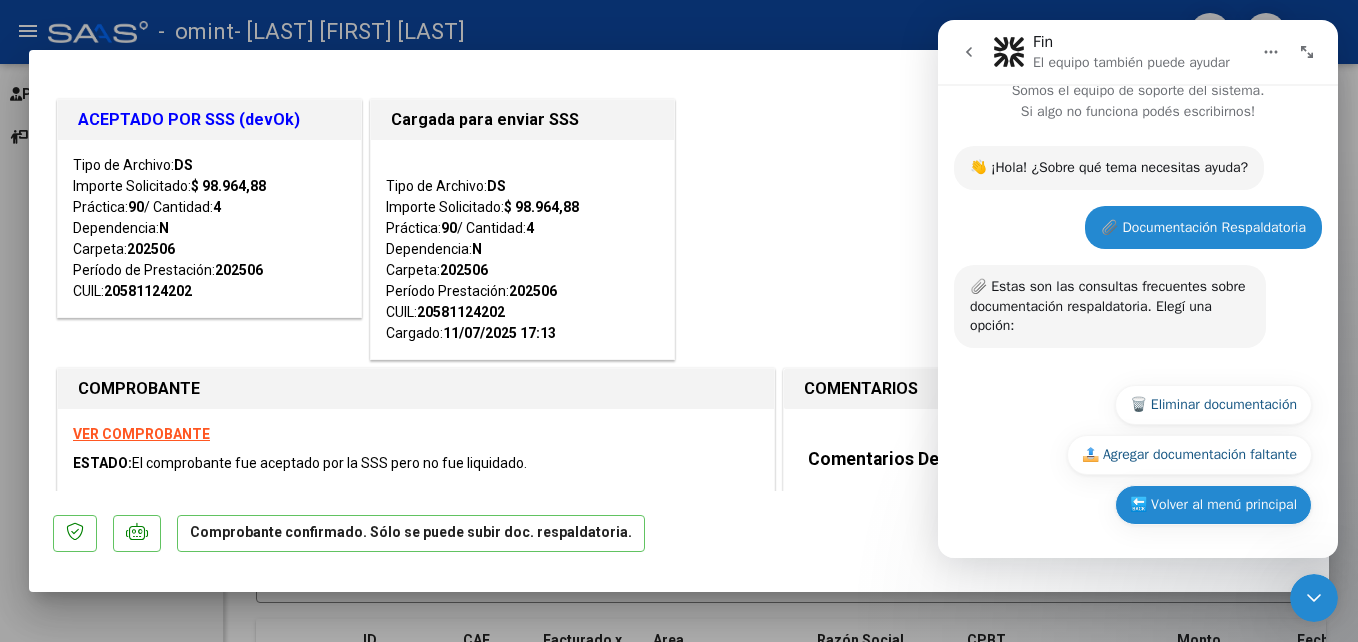 click on "🔙 Volver al menú principal" at bounding box center (1213, 505) 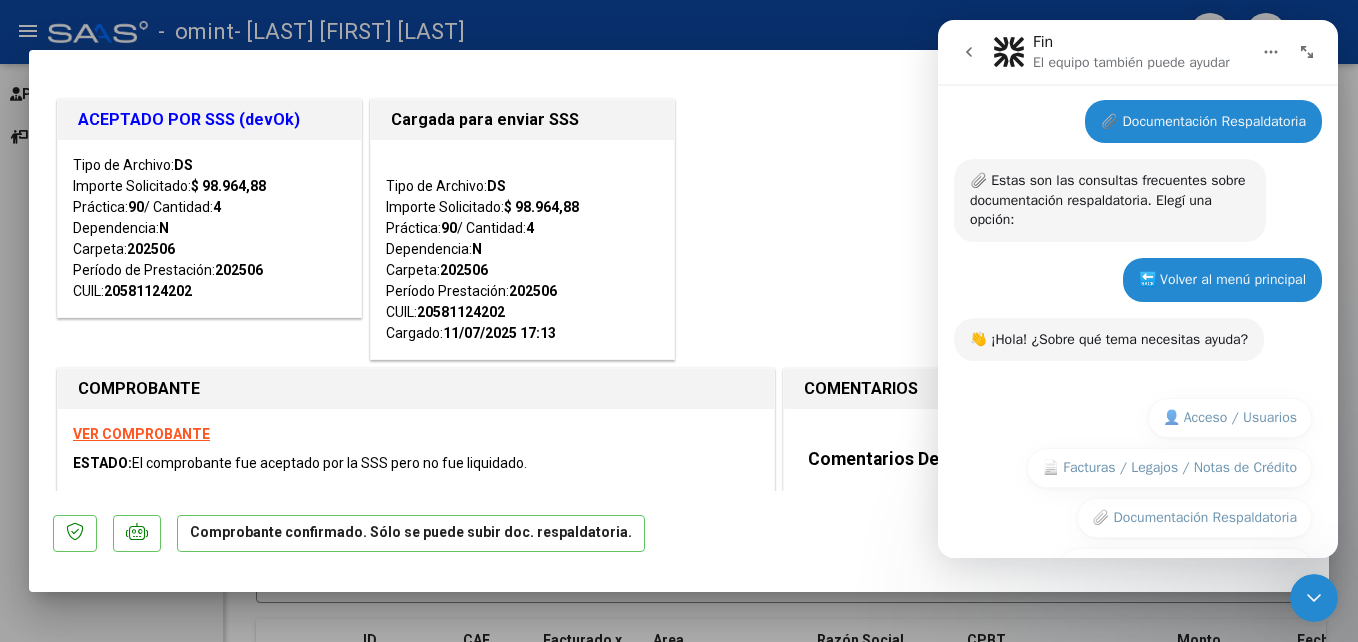 scroll, scrollTop: 240, scrollLeft: 0, axis: vertical 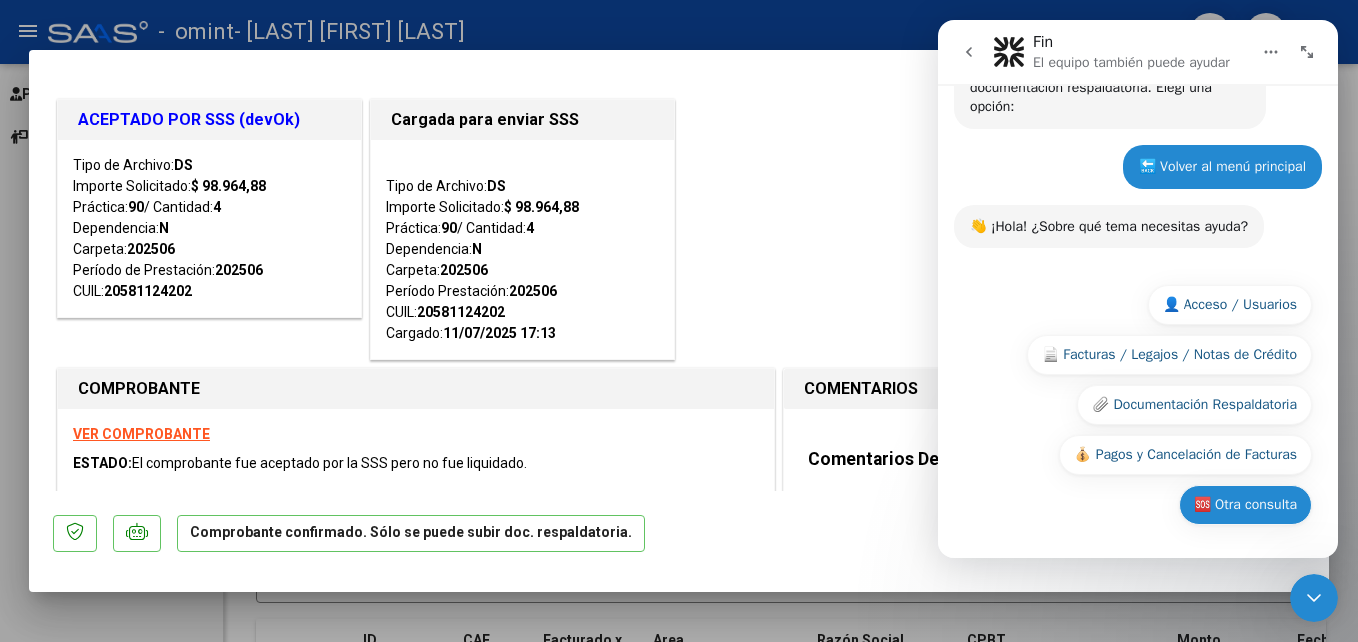 click on "🆘 Otra consulta" at bounding box center (1245, 505) 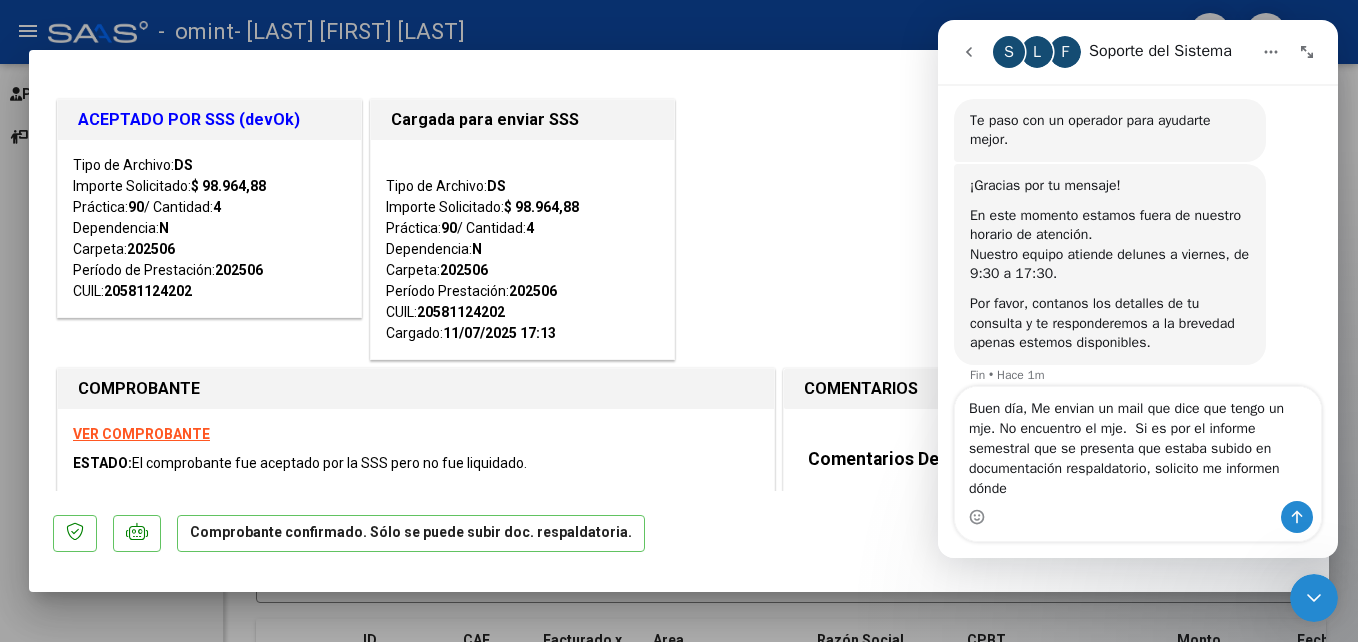 scroll, scrollTop: 485, scrollLeft: 0, axis: vertical 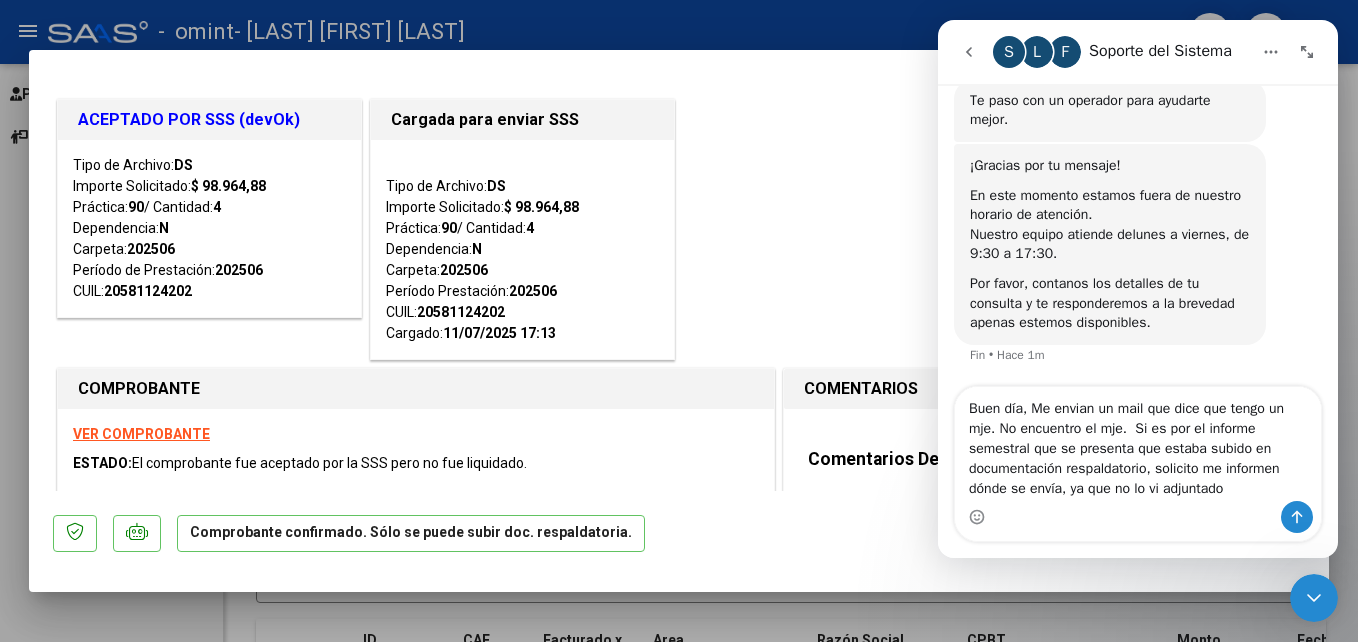 type on "Buen día, Me envian un mail que dice que tengo un mje. No encuentro el mje.  Si es por el informe semestral que se presenta que estaba subido en documentación respaldatorio, solicito me informen dónde se envía, ya que no lo vi adjuntado." 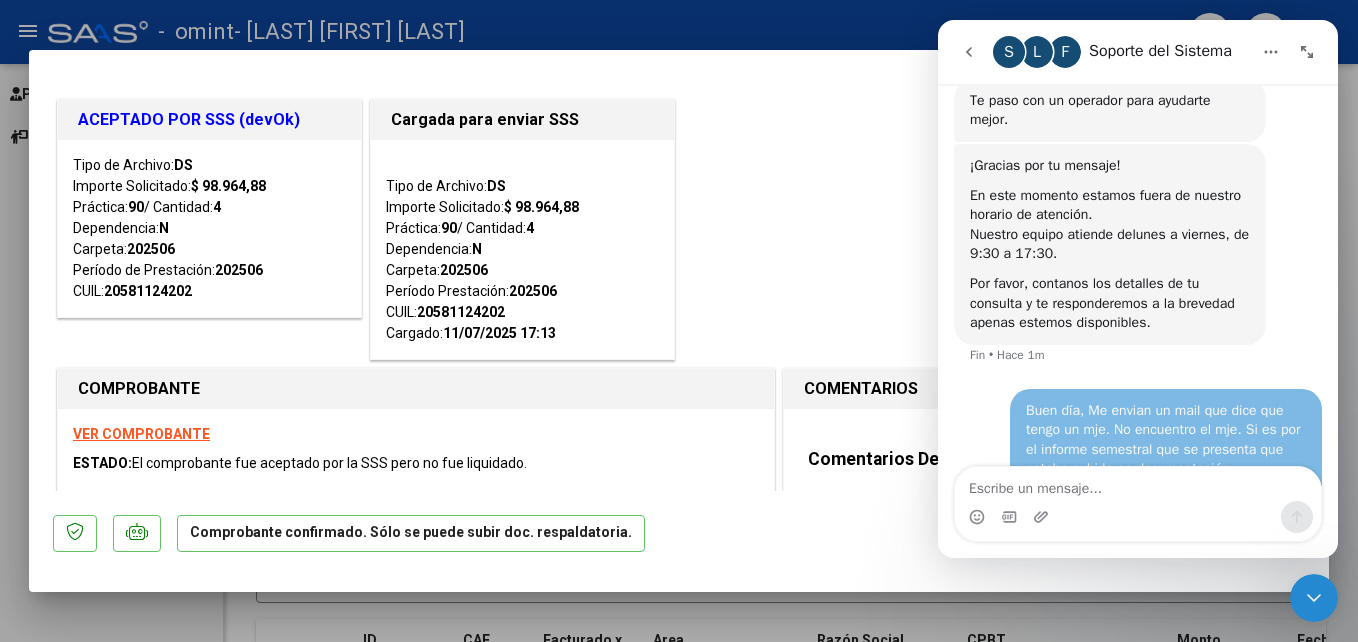 scroll, scrollTop: 562, scrollLeft: 0, axis: vertical 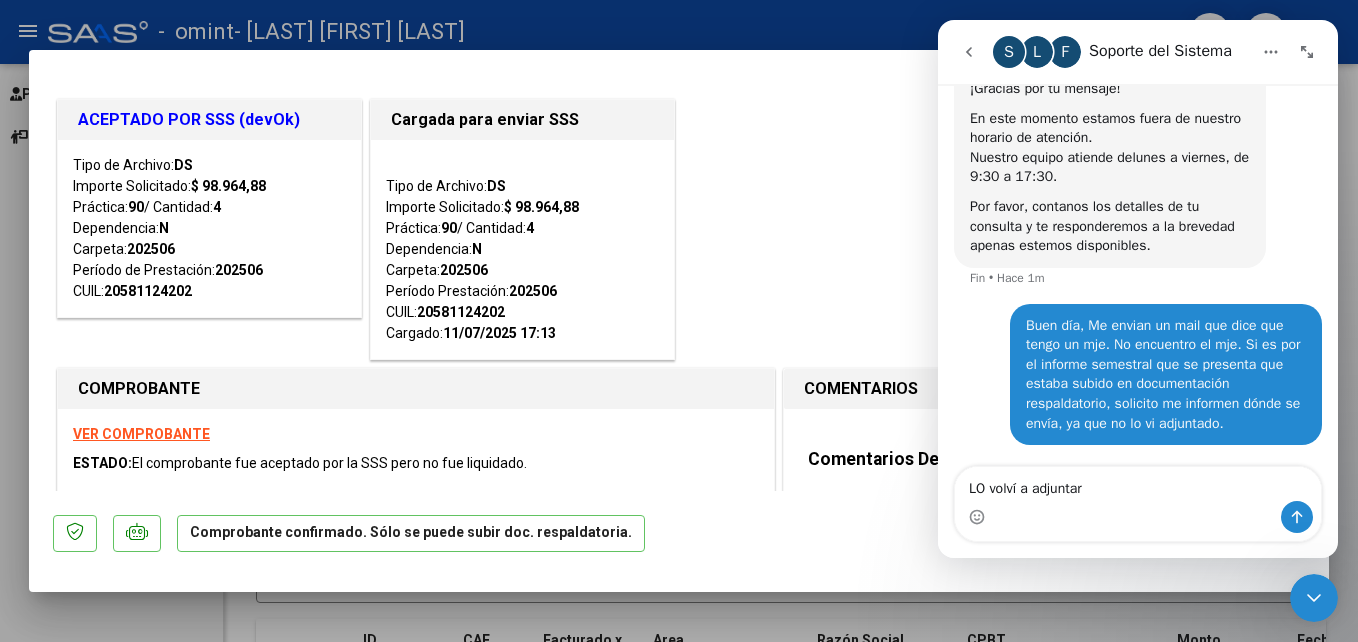 type on "LO volví a adjuntar." 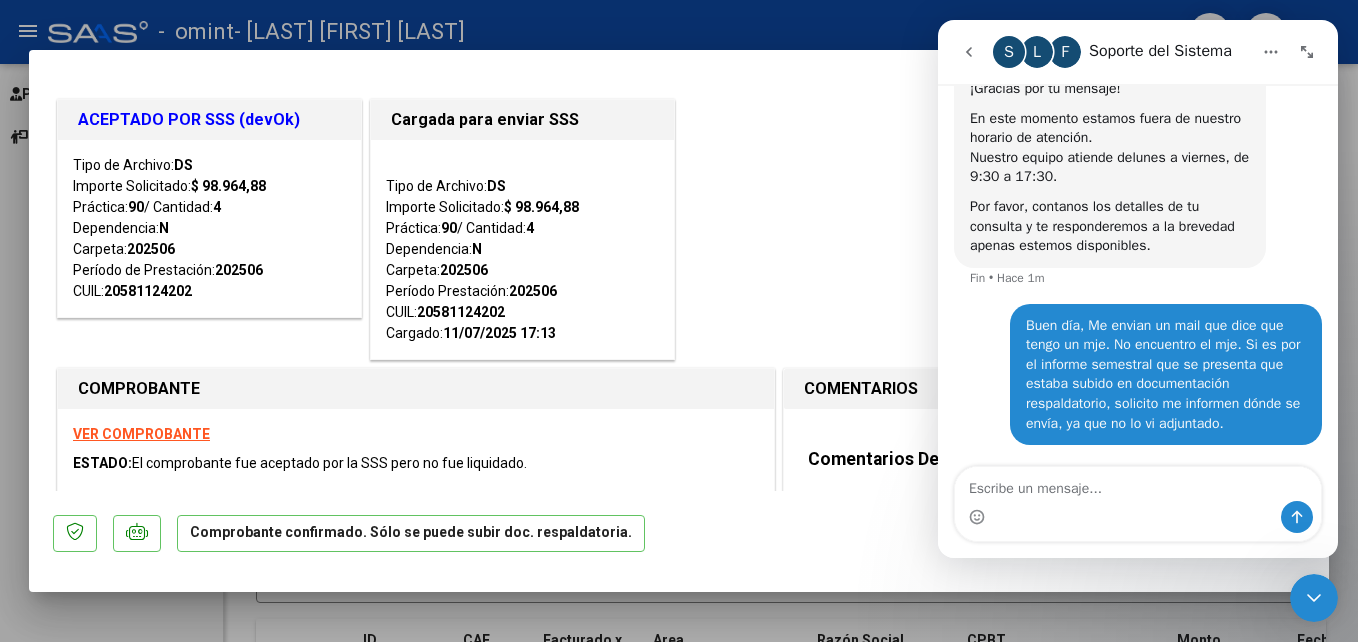 scroll, scrollTop: 608, scrollLeft: 0, axis: vertical 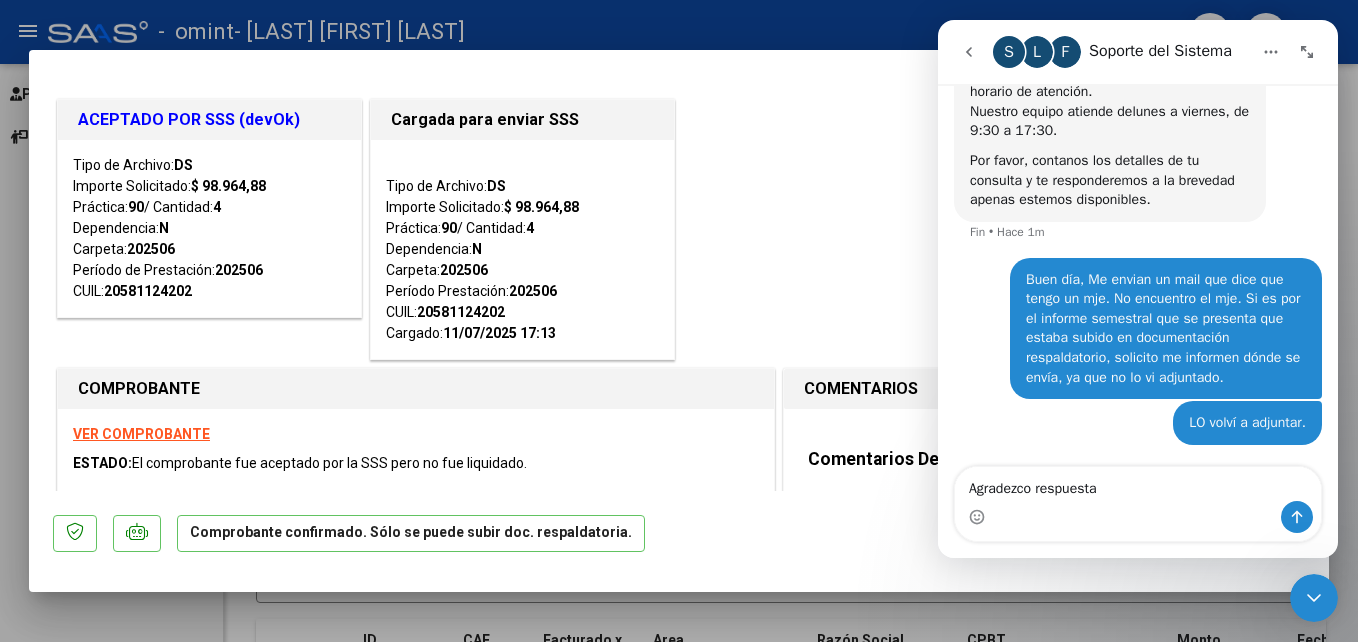 click on "Agradezco respuesta" at bounding box center (1138, 484) 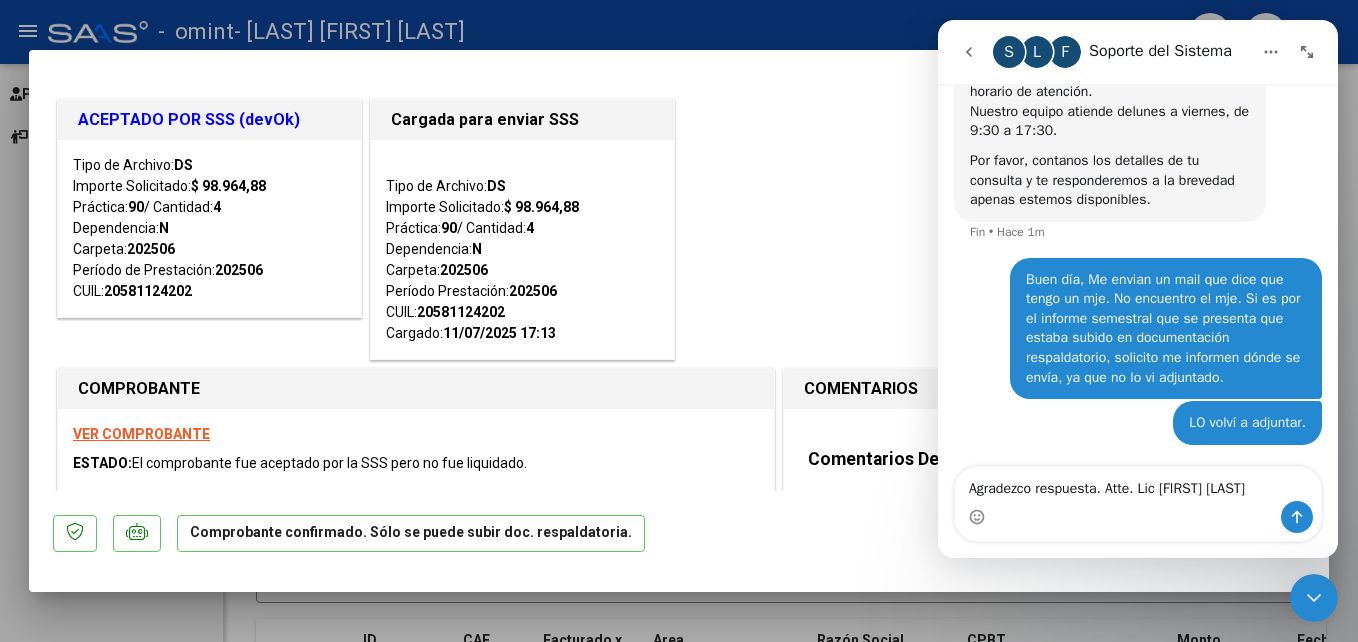 type on "Agradezco respuesta. Atte. Lic [FIRST] [LAST]" 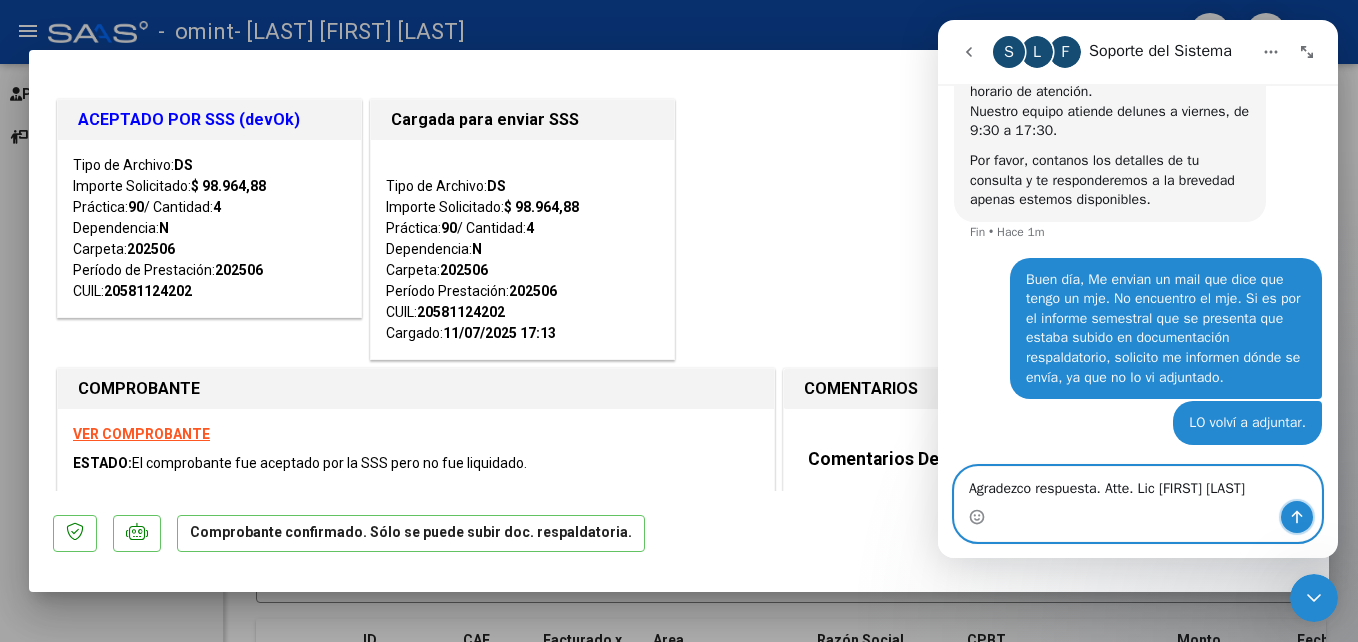 click at bounding box center (1297, 517) 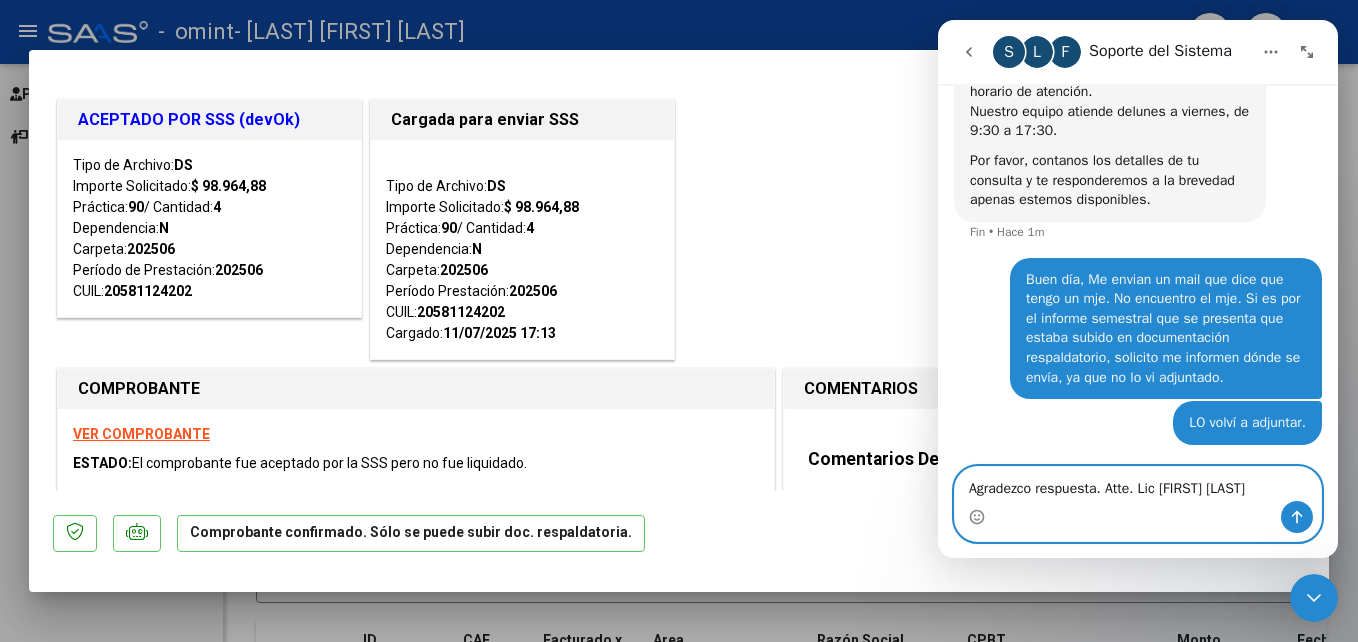 type 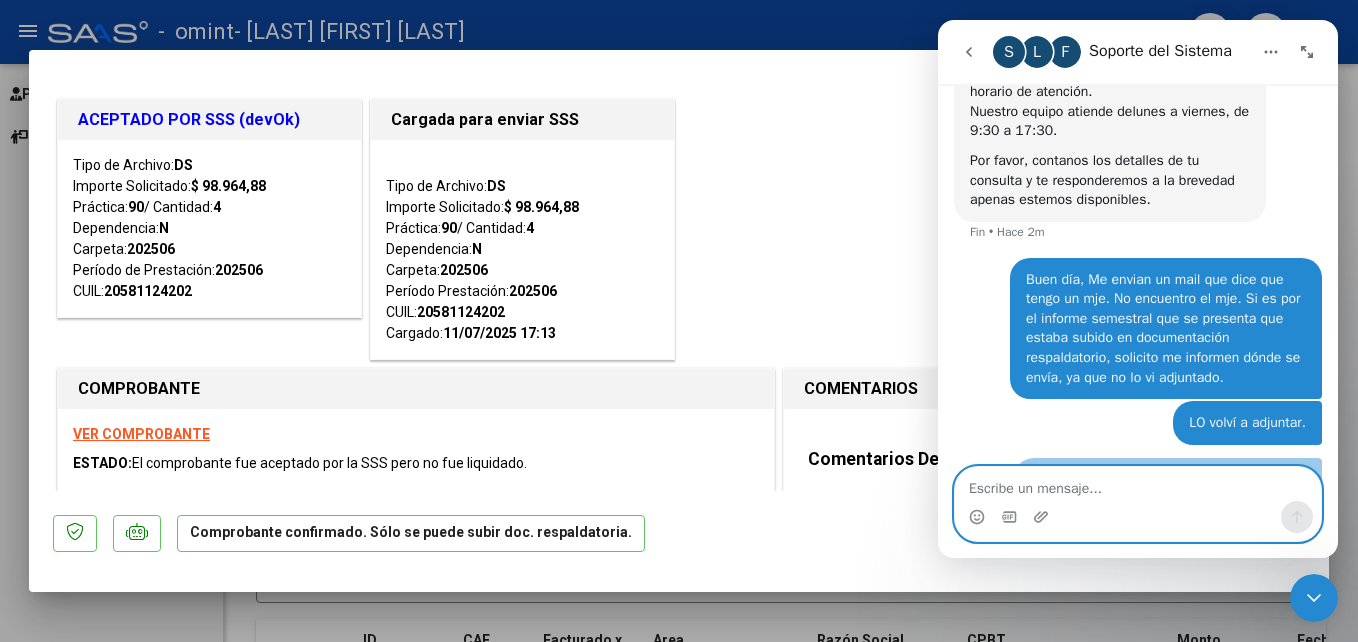 scroll, scrollTop: 653, scrollLeft: 0, axis: vertical 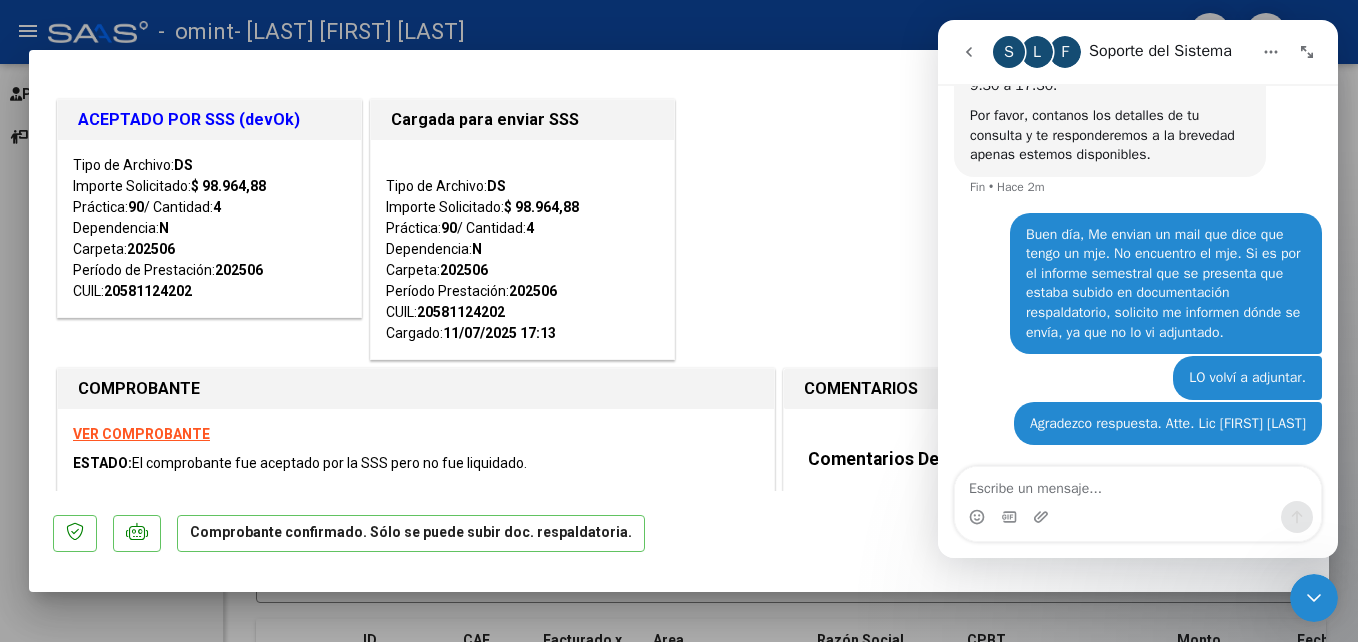 click 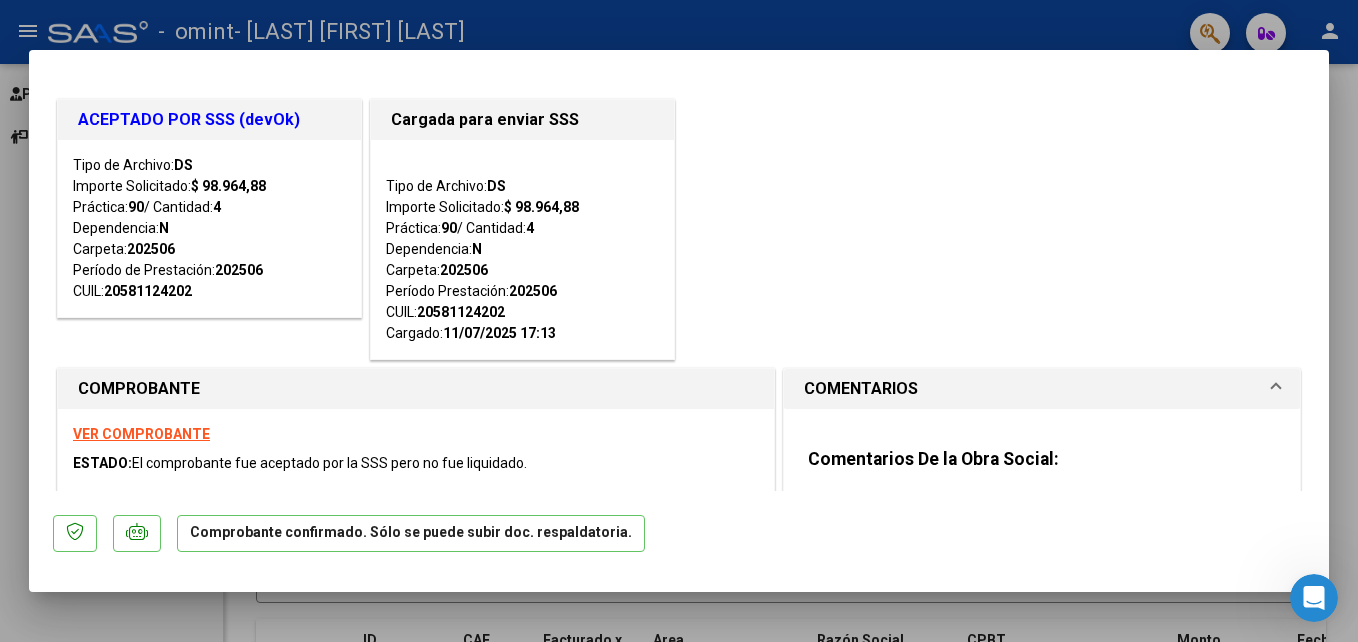 click on "COMENTARIOS" at bounding box center [1038, 389] 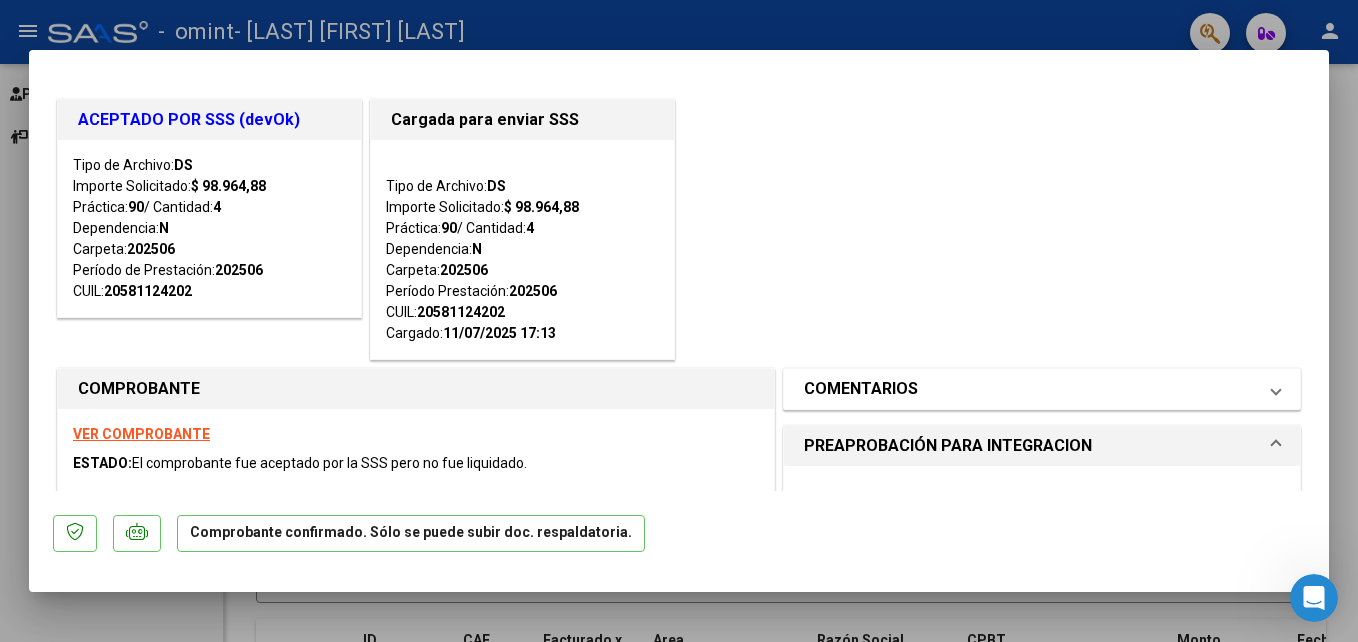 click on "COMENTARIOS" at bounding box center (1038, 389) 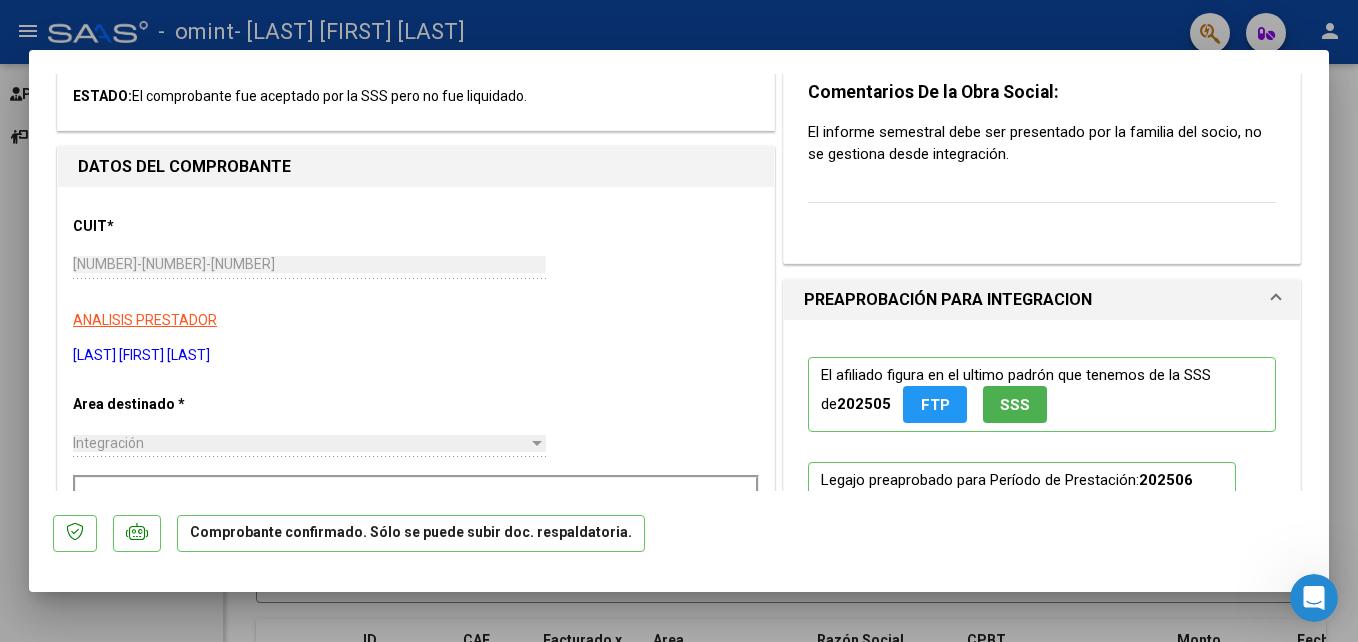 scroll, scrollTop: 400, scrollLeft: 0, axis: vertical 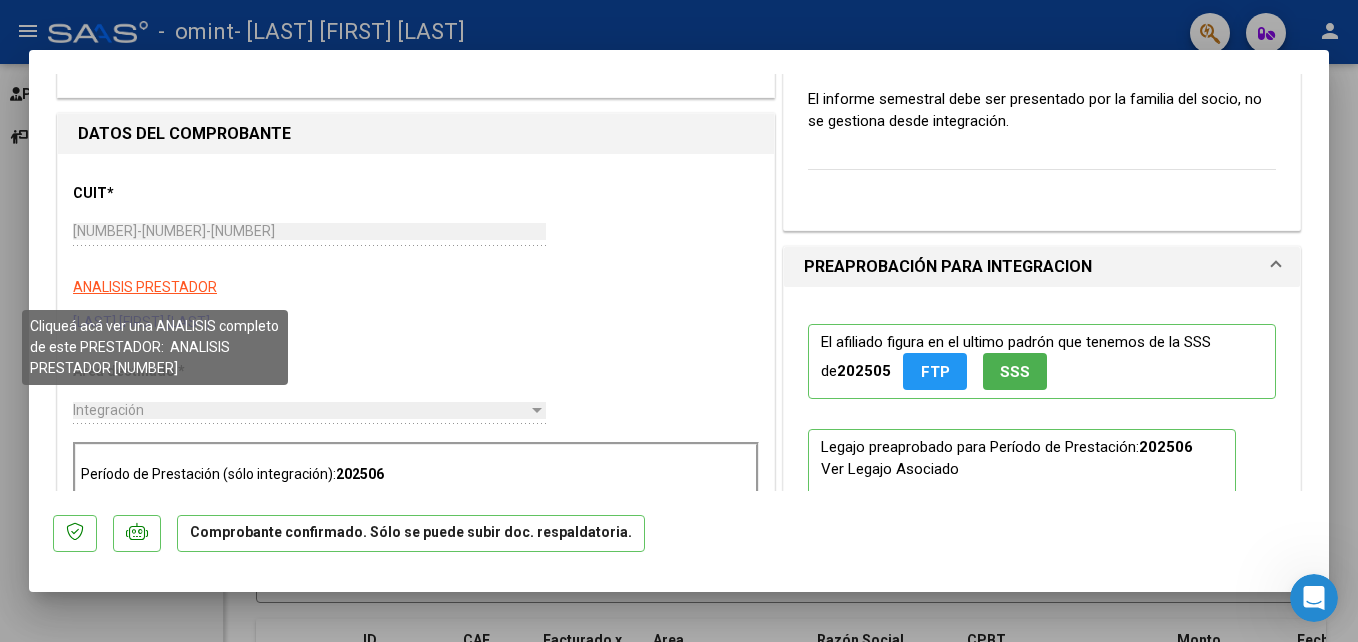 click on "ANALISIS PRESTADOR" at bounding box center [145, 287] 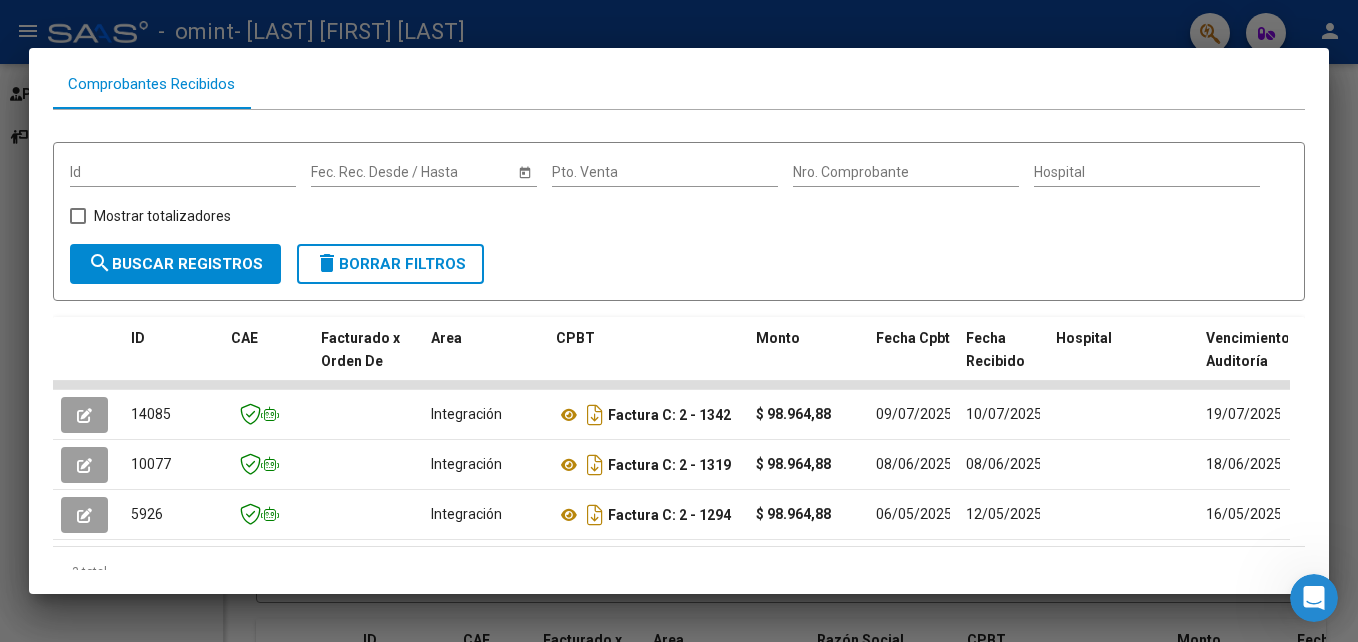 scroll, scrollTop: 284, scrollLeft: 0, axis: vertical 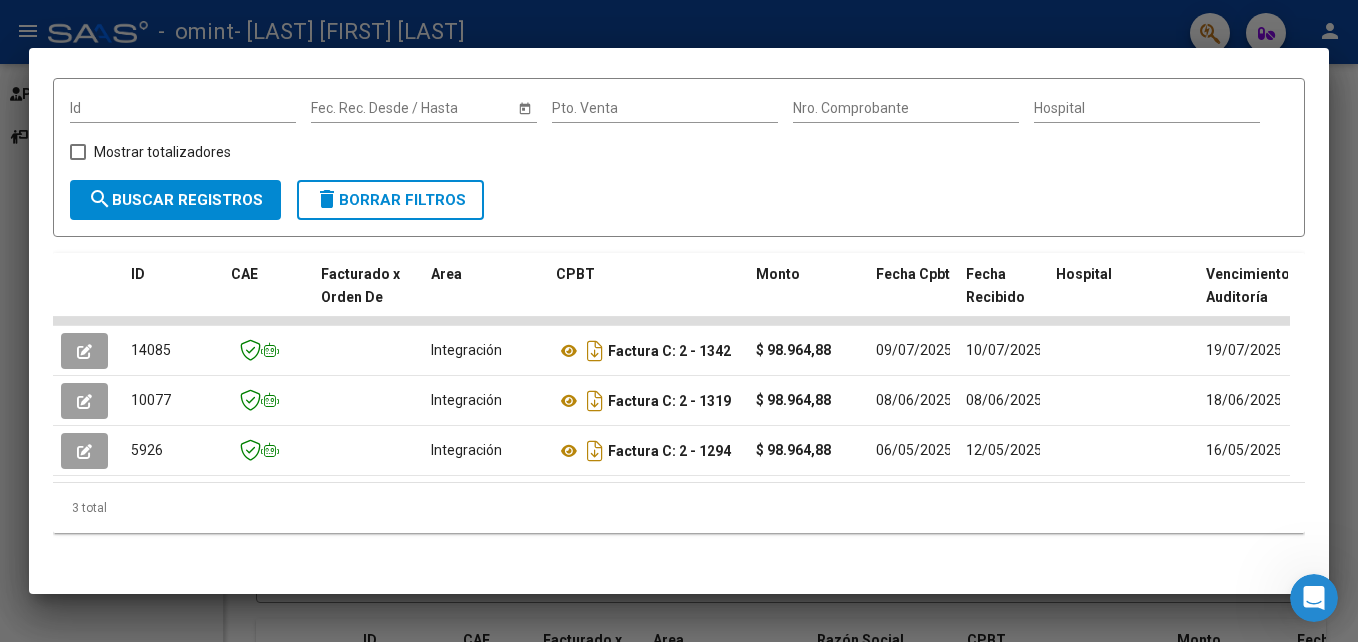 click on "3 total" 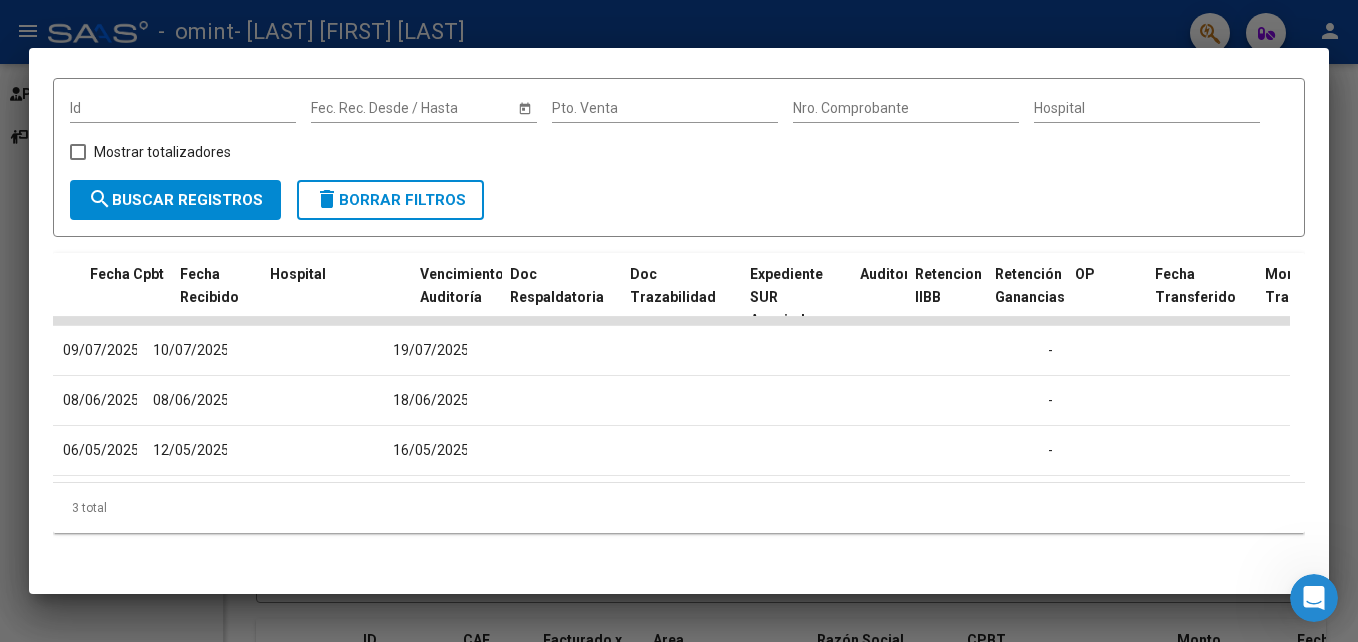 scroll, scrollTop: 0, scrollLeft: 973, axis: horizontal 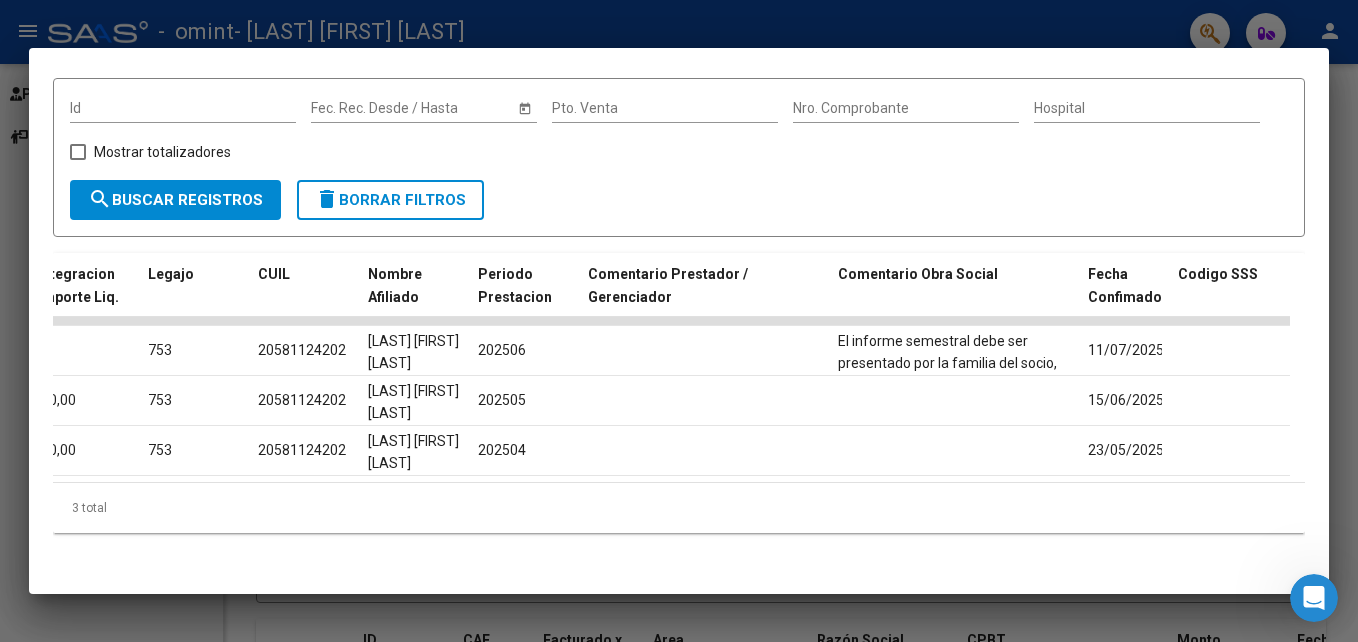 click at bounding box center (679, 321) 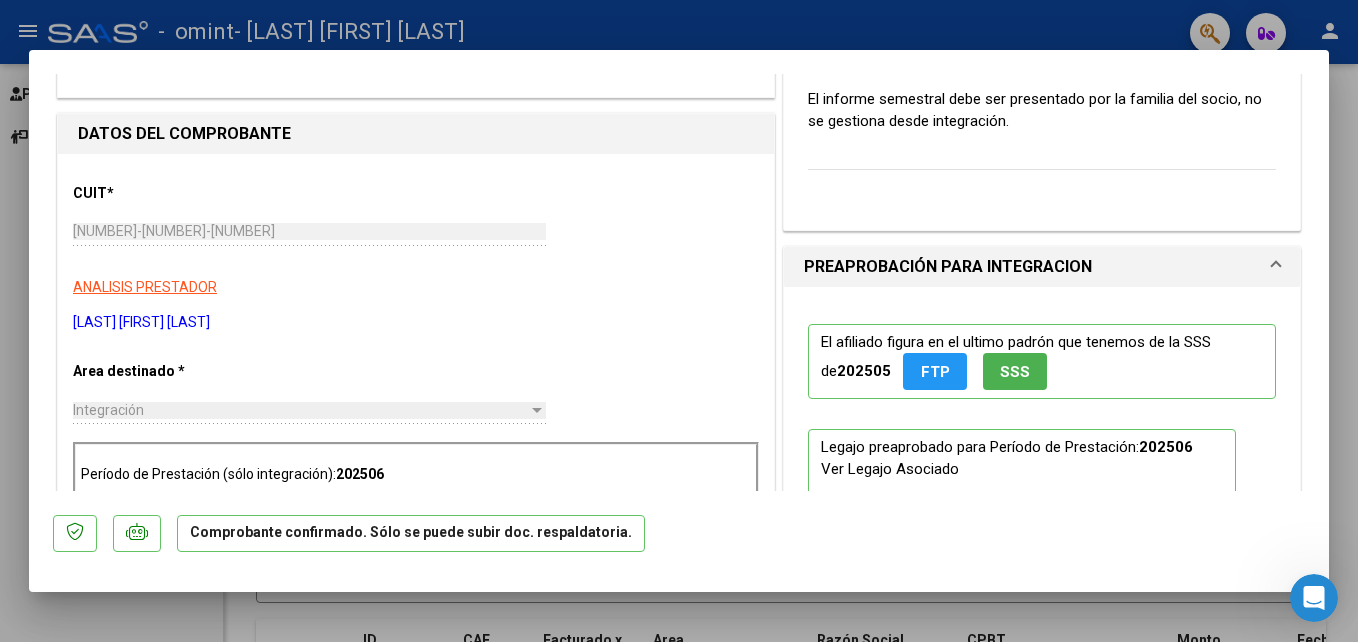 click at bounding box center [679, 321] 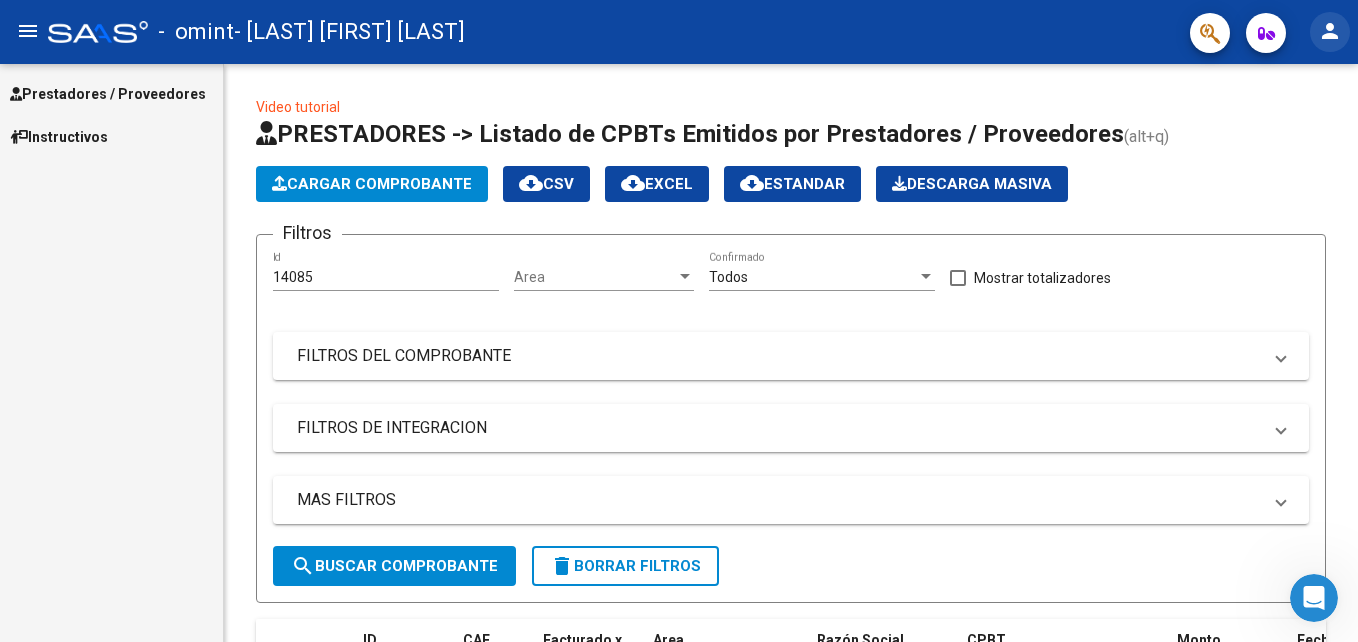 click on "person" 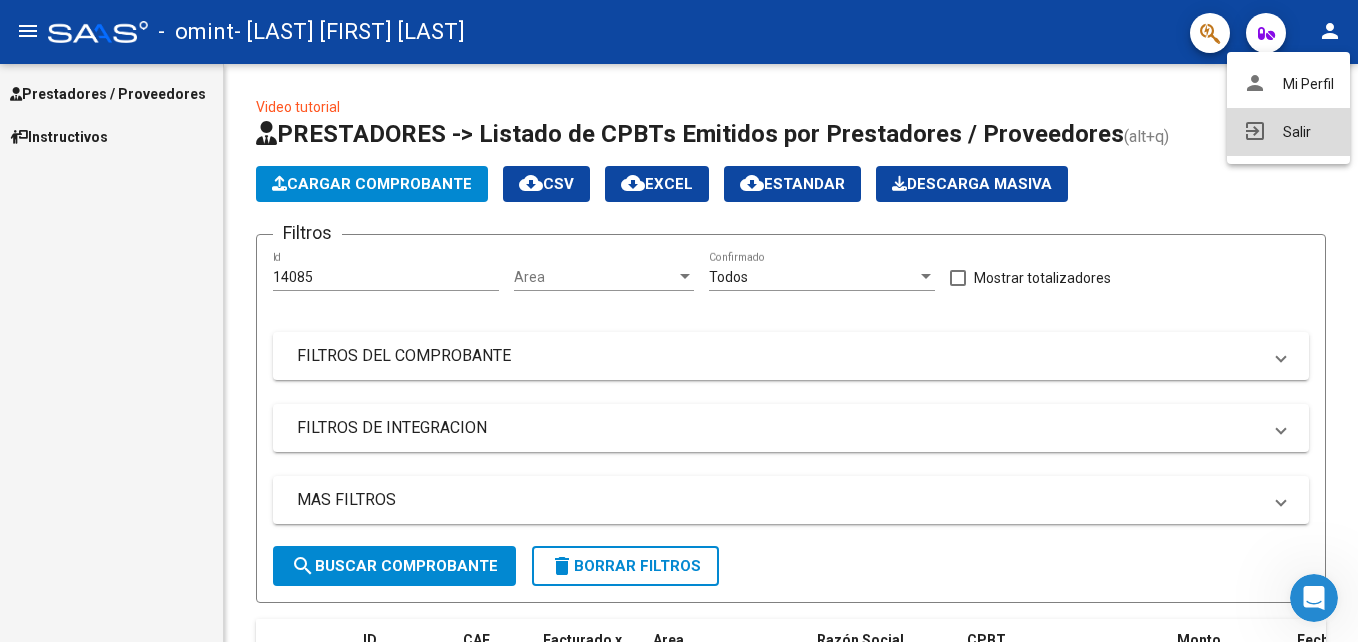 click on "exit_to_app  Salir" at bounding box center [1288, 132] 